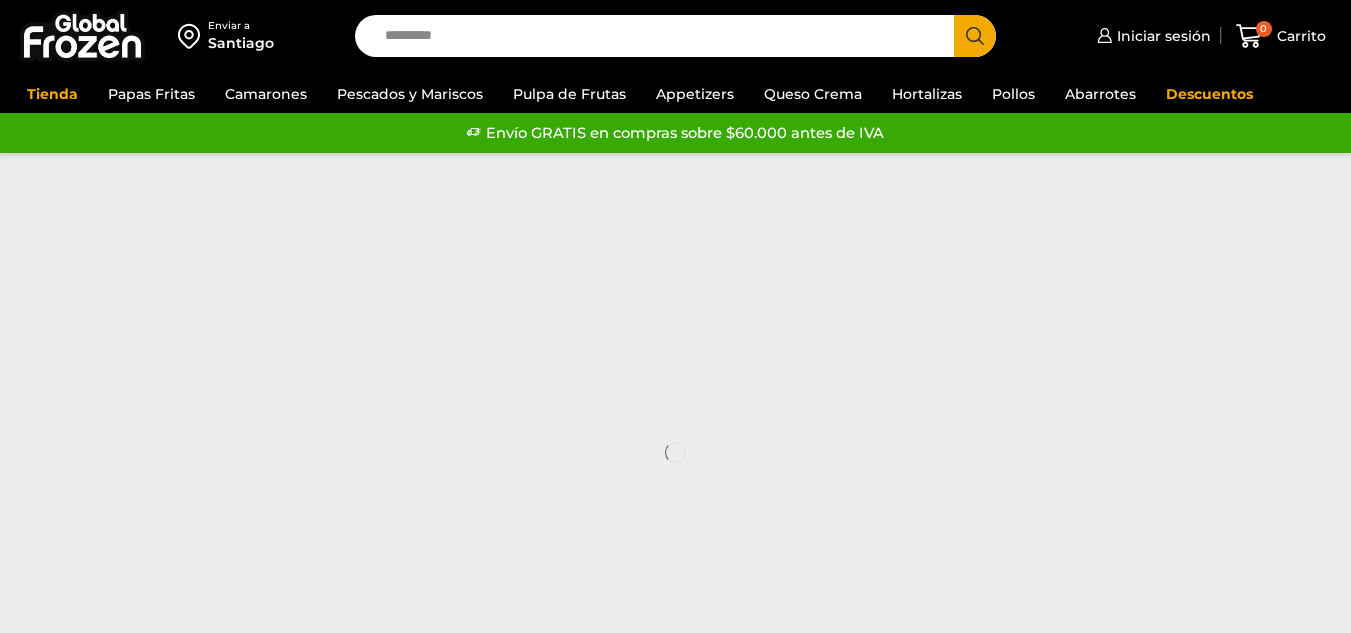 scroll, scrollTop: 0, scrollLeft: 0, axis: both 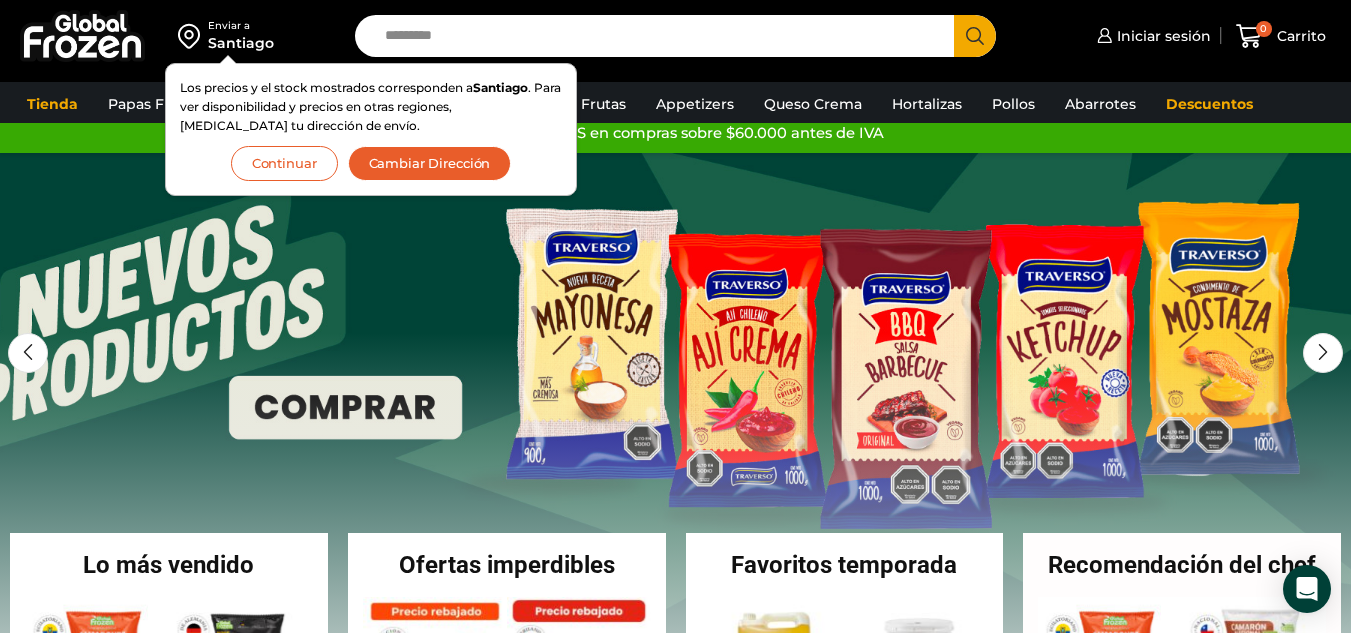 click on "Search input" at bounding box center (659, 36) 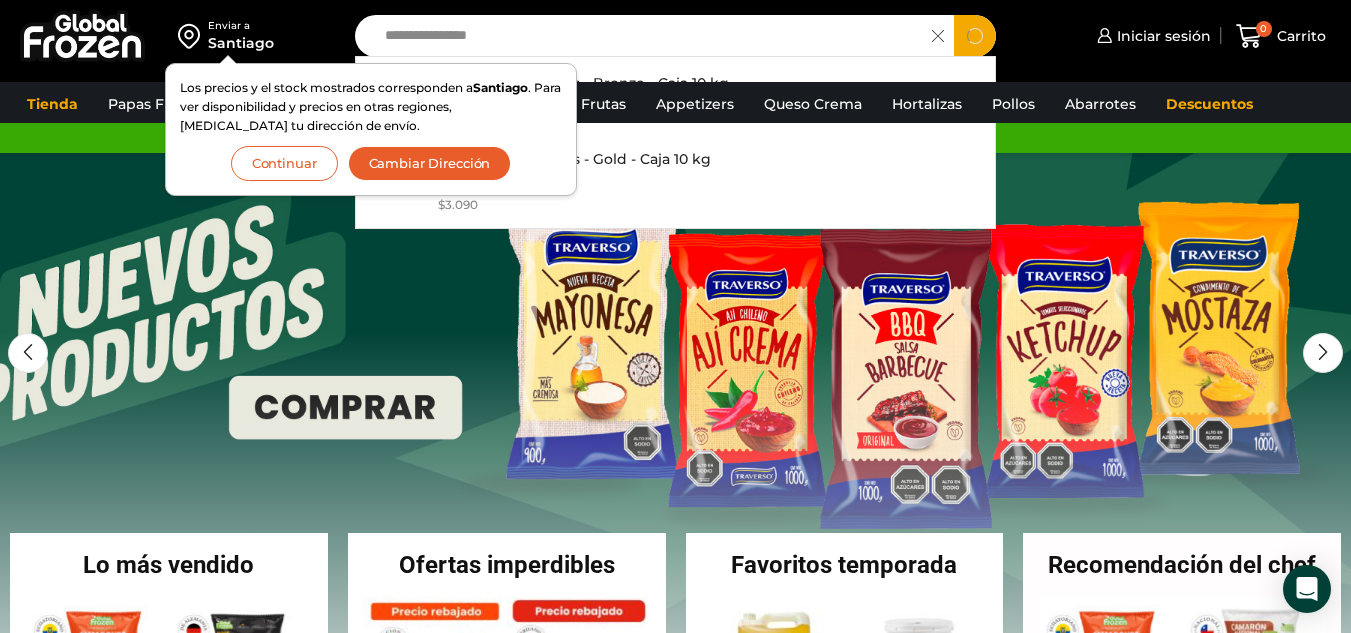 type on "**********" 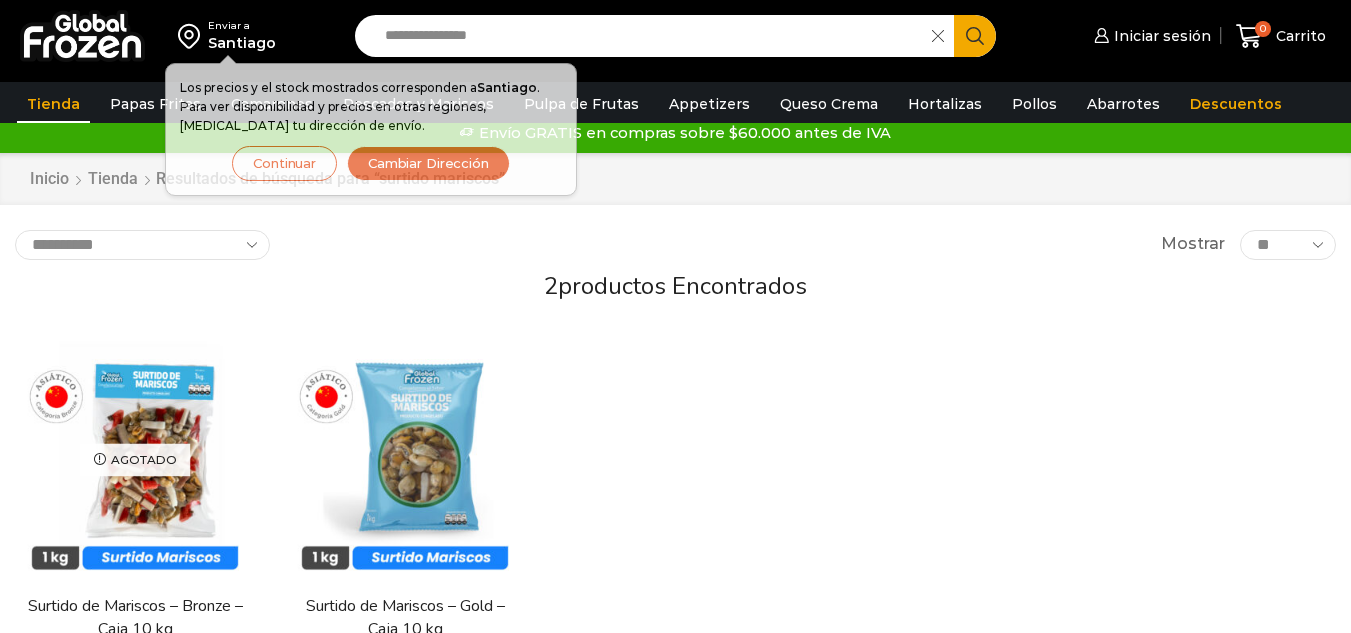 scroll, scrollTop: 0, scrollLeft: 0, axis: both 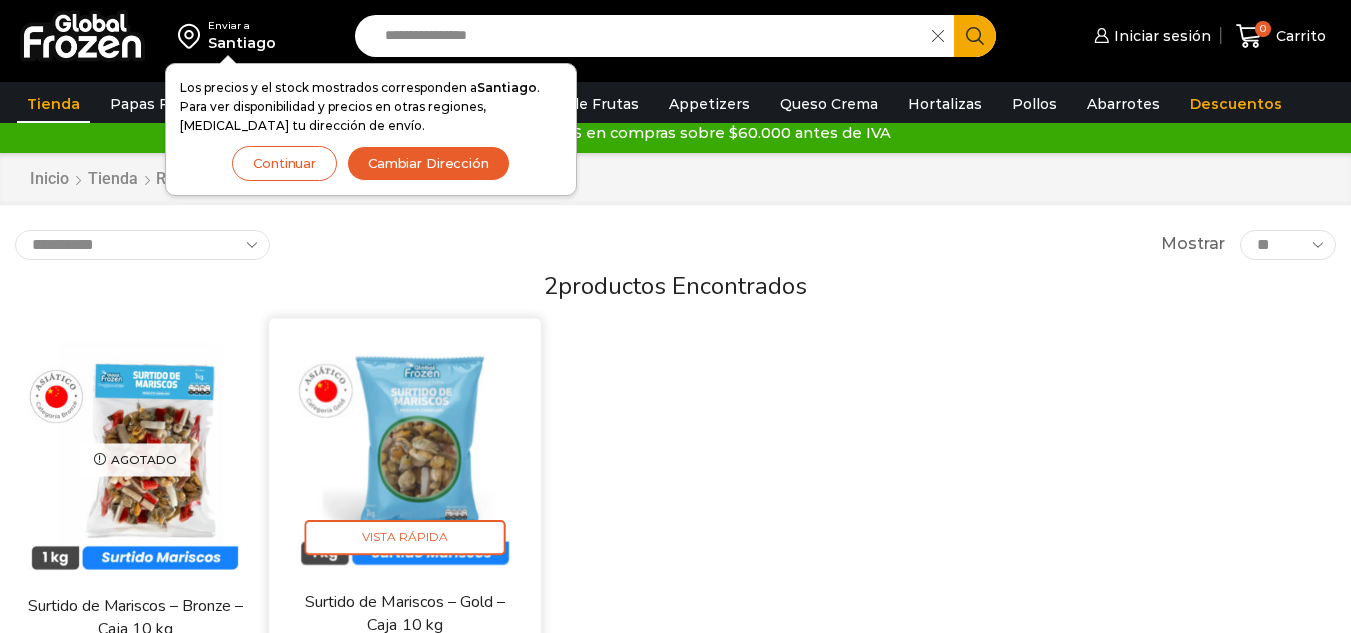 click at bounding box center [405, 455] 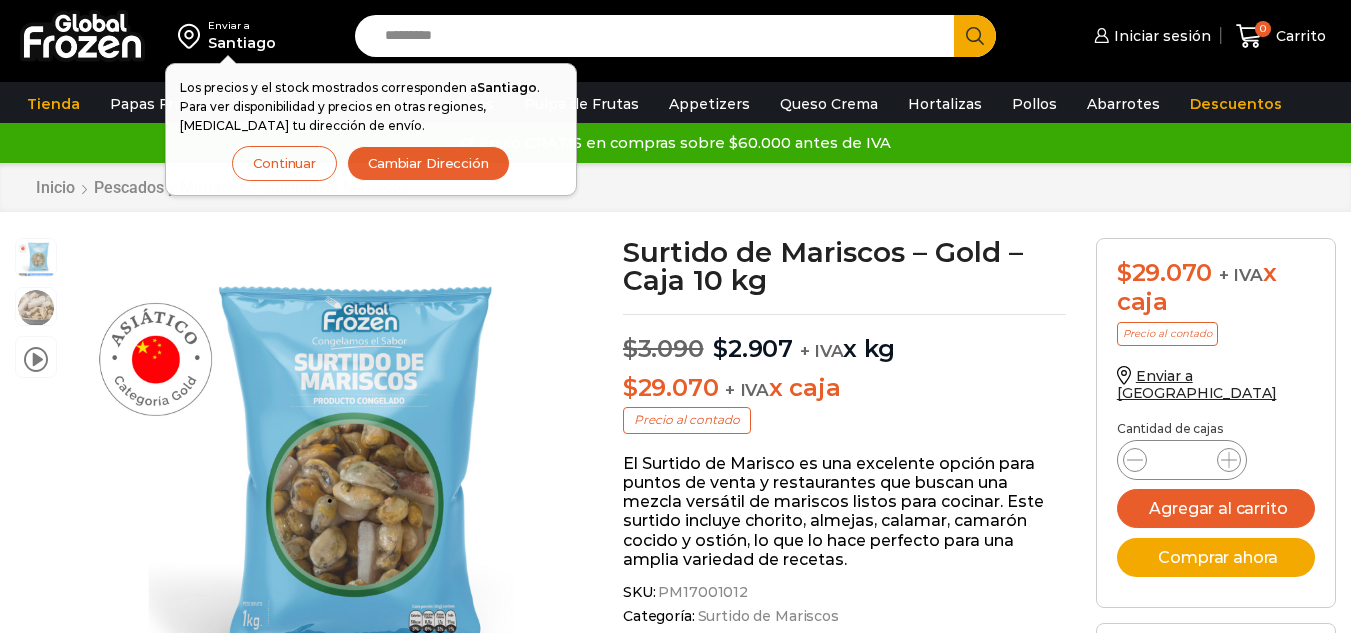 scroll, scrollTop: 1, scrollLeft: 0, axis: vertical 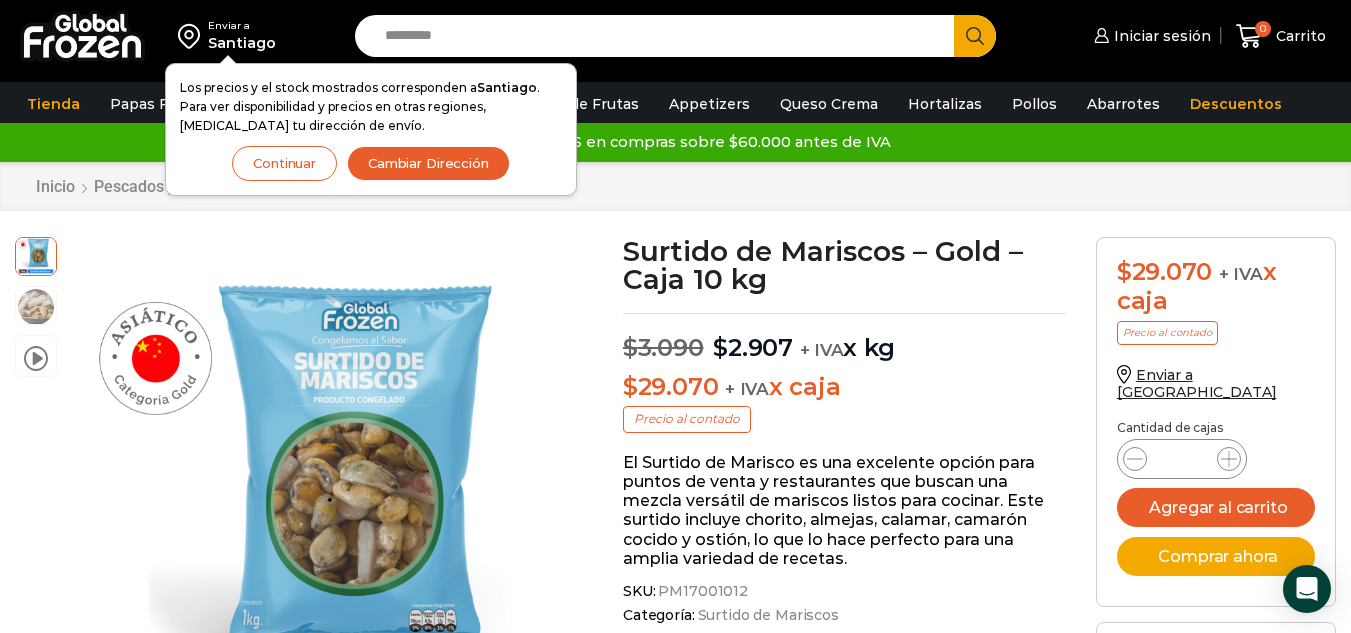 click on "Search input" at bounding box center [659, 36] 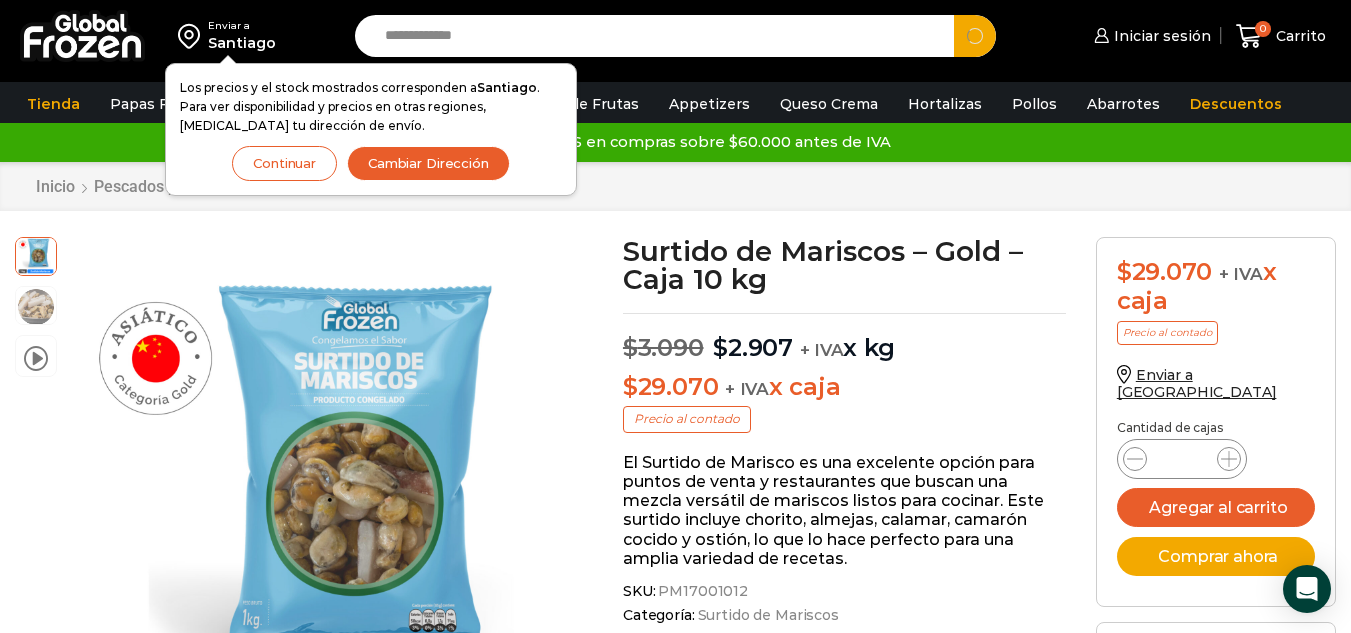 type on "**********" 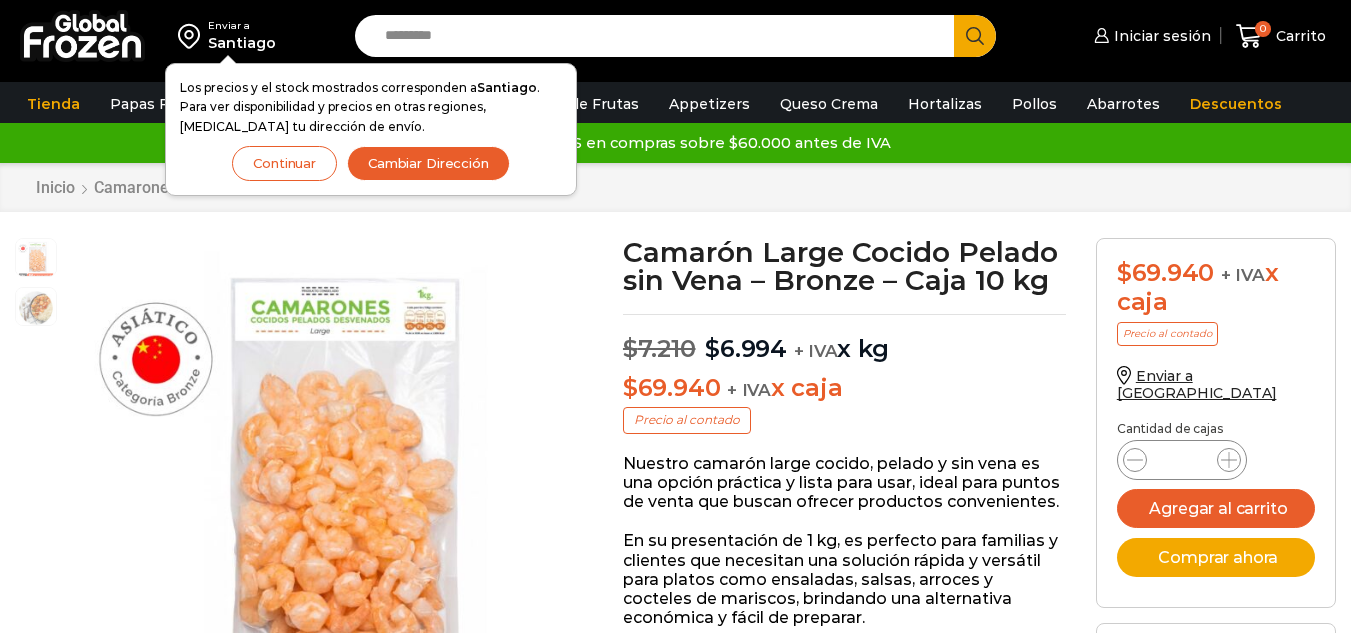 scroll, scrollTop: 1, scrollLeft: 0, axis: vertical 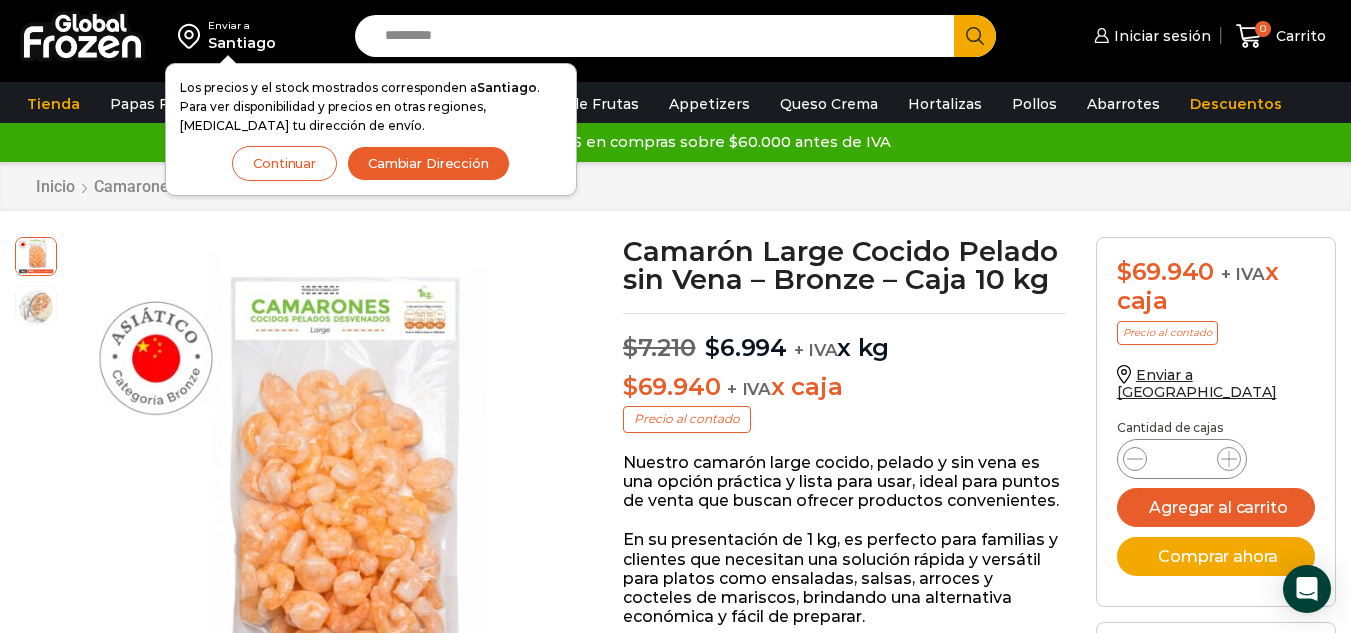 click on "Search input" at bounding box center (659, 36) 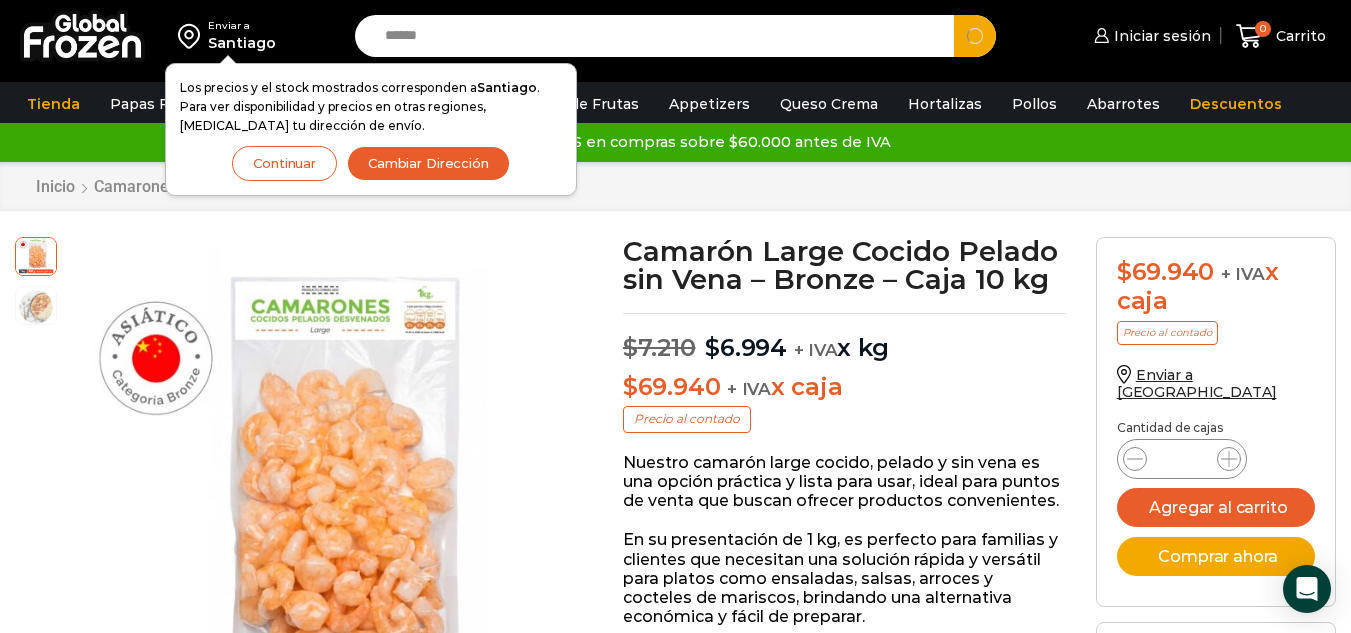 type on "******" 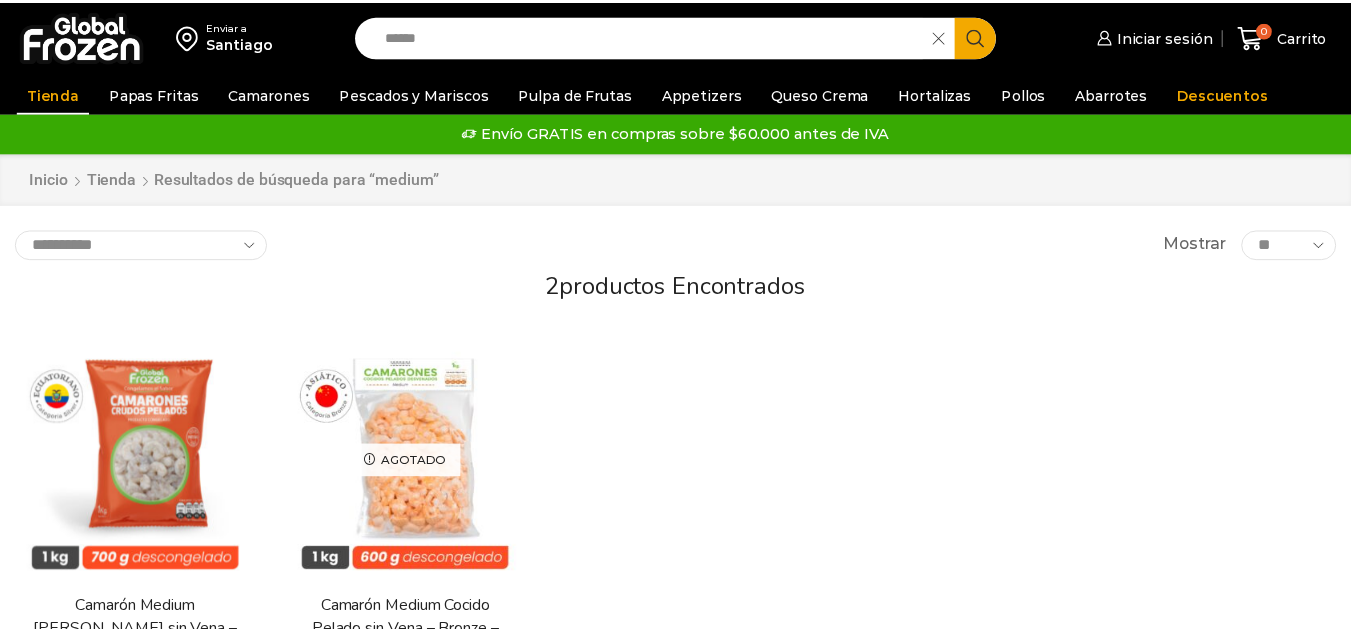 scroll, scrollTop: 0, scrollLeft: 0, axis: both 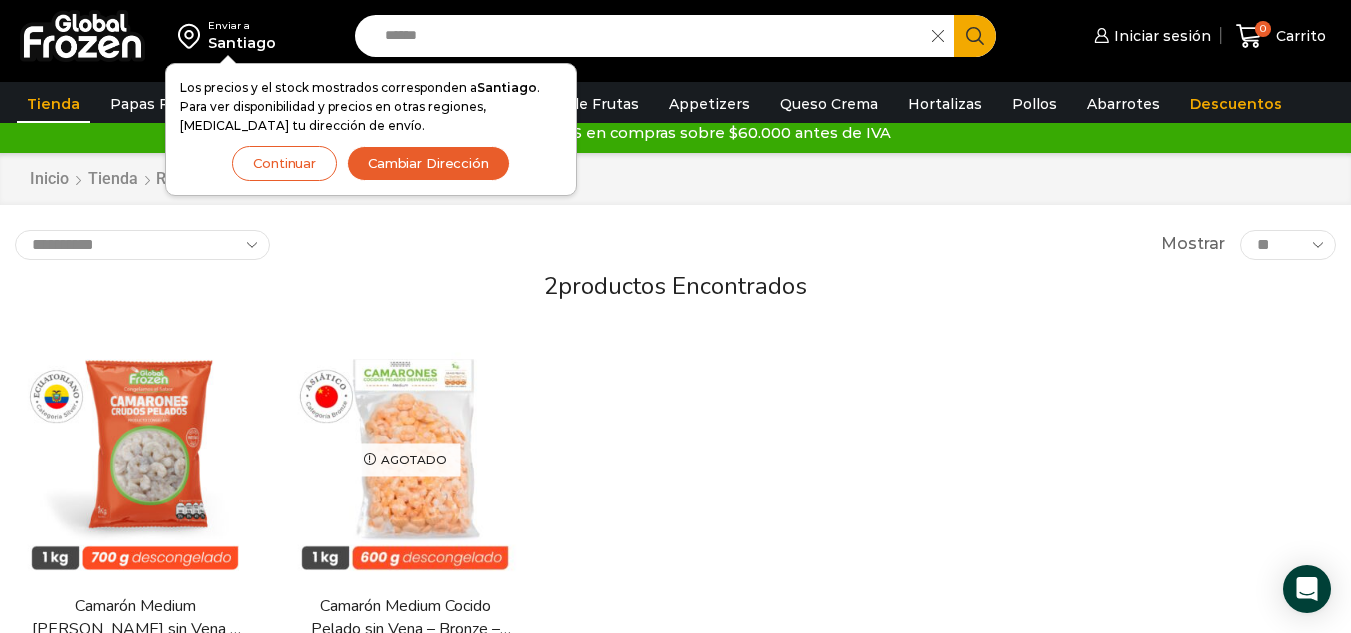 click on "Hay stock
Vista Rápida
Camarón Medium Crudo Pelado sin Vena – Silver – Caja 10 kg
$ 6.784
Agregar al carrito
Agotado
Vista Rápida
Camarón Medium Cocido Pelado sin Vena – Bronze – Caja 10 kg" at bounding box center (675, 538) 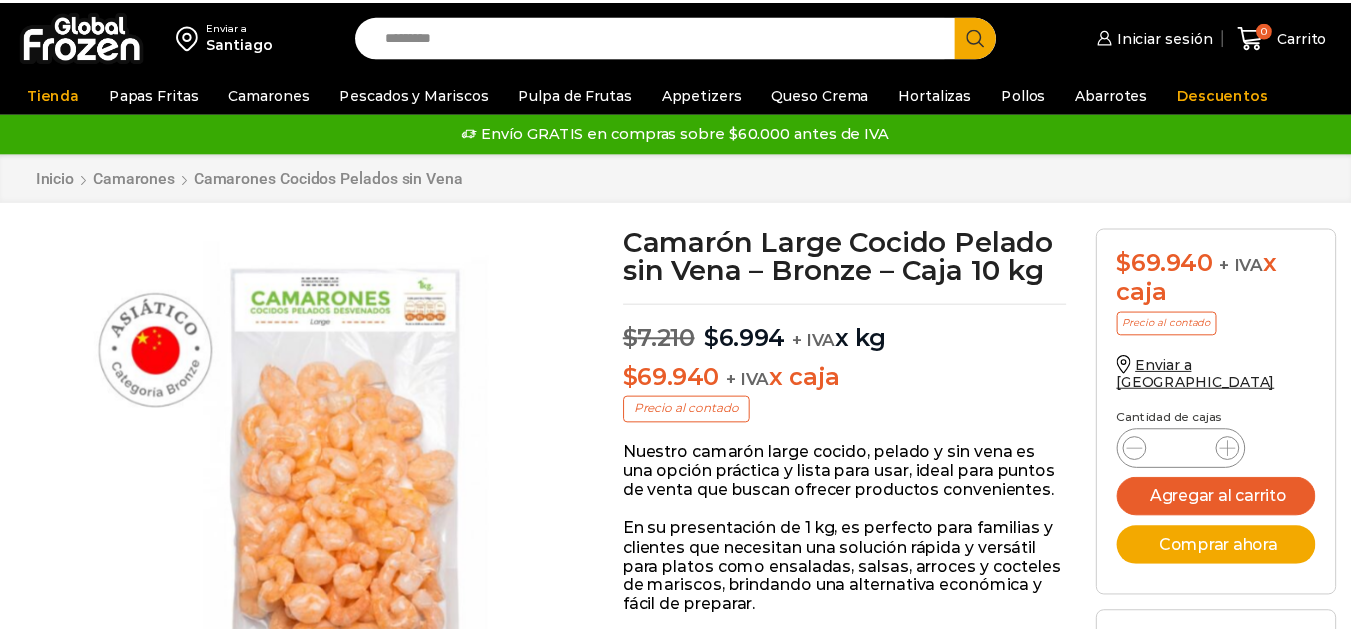 scroll, scrollTop: 1, scrollLeft: 0, axis: vertical 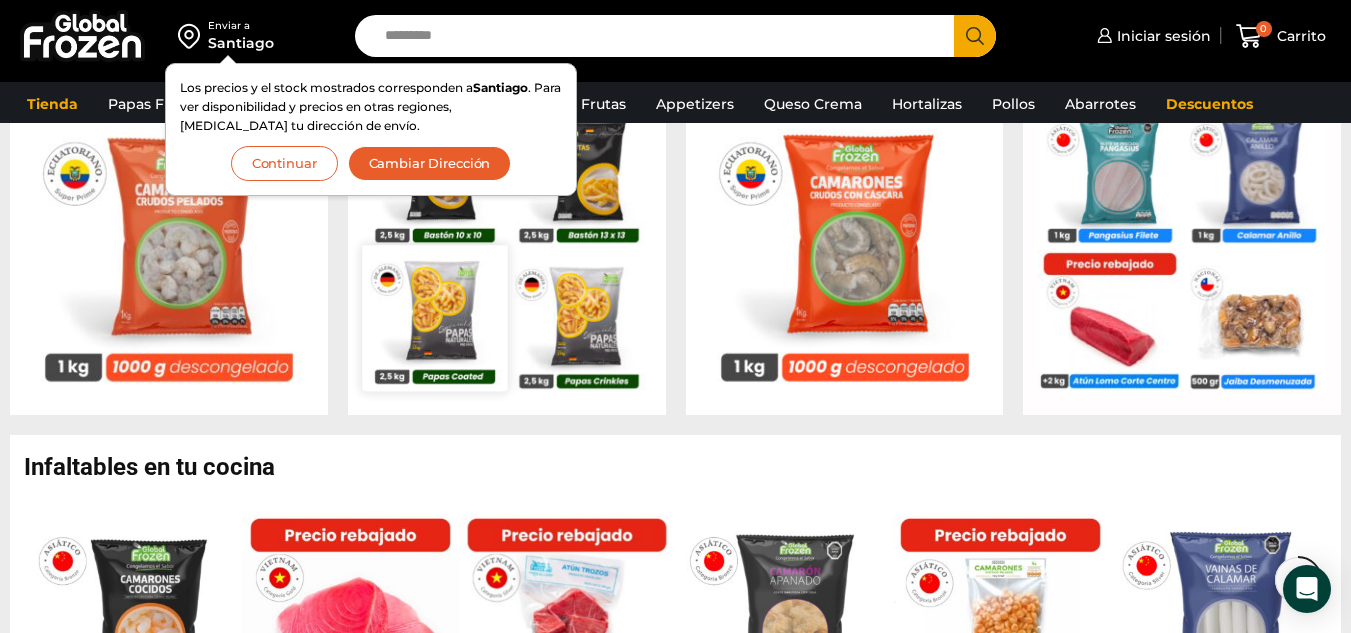 click at bounding box center [434, 317] 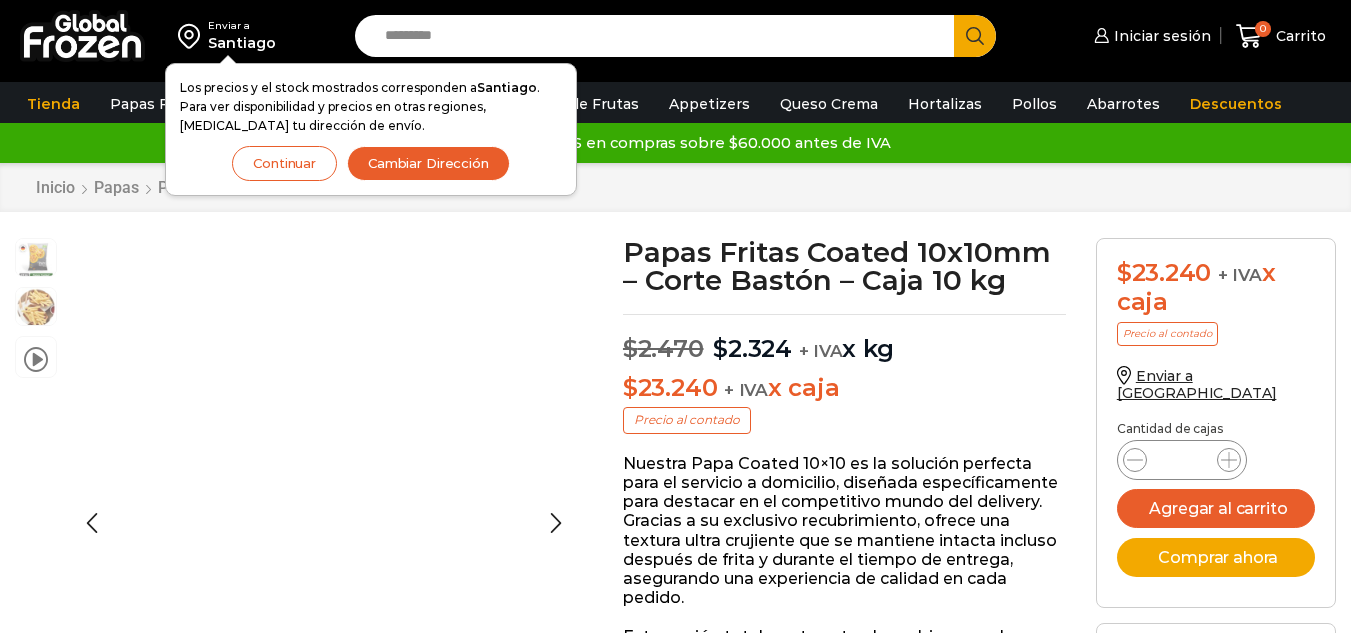 scroll, scrollTop: 1, scrollLeft: 0, axis: vertical 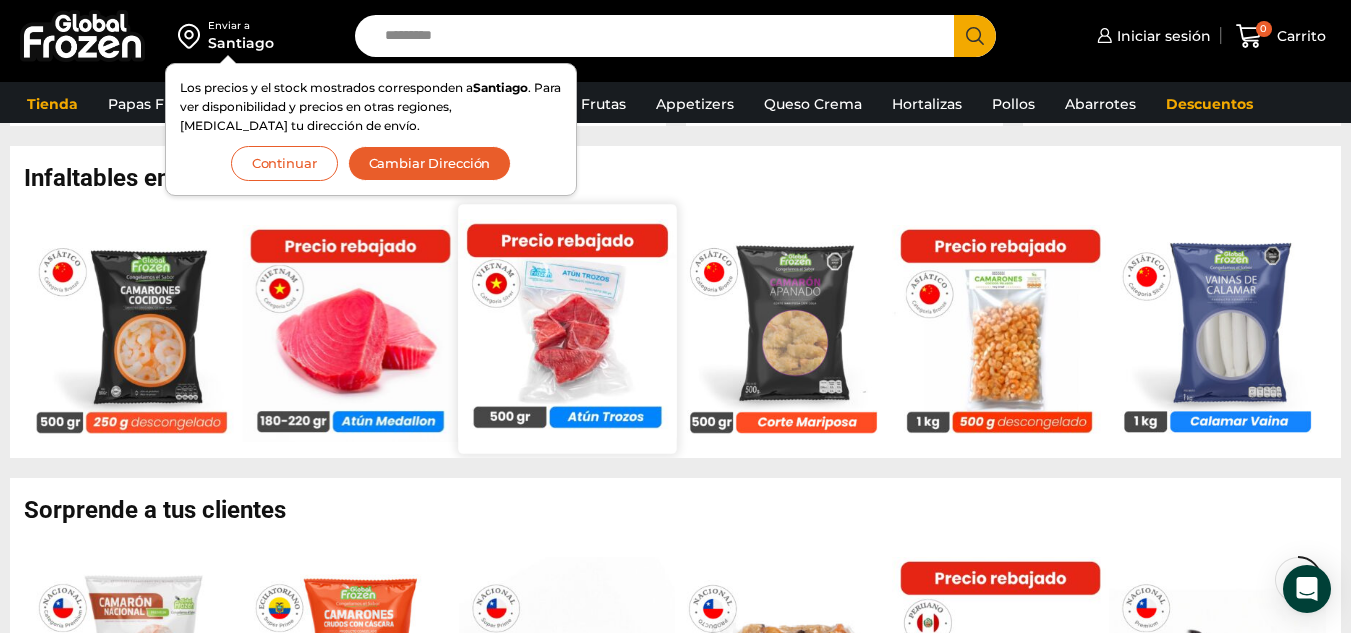 click at bounding box center [567, 328] 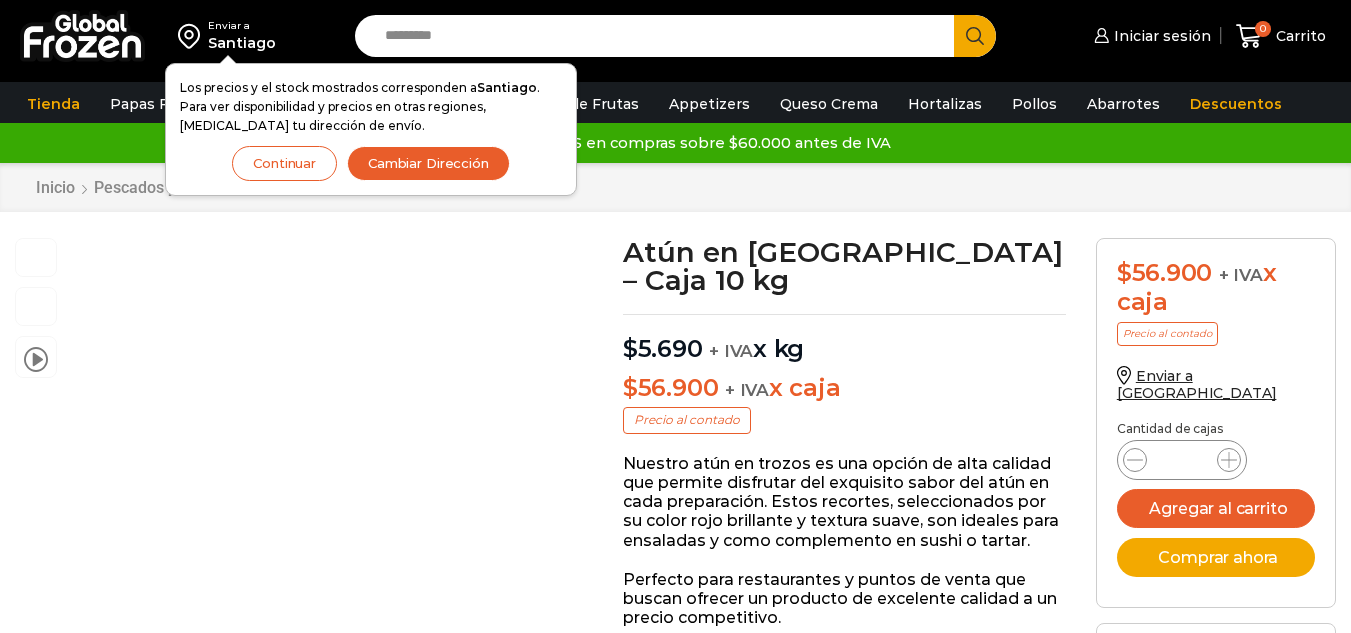 scroll, scrollTop: 1, scrollLeft: 0, axis: vertical 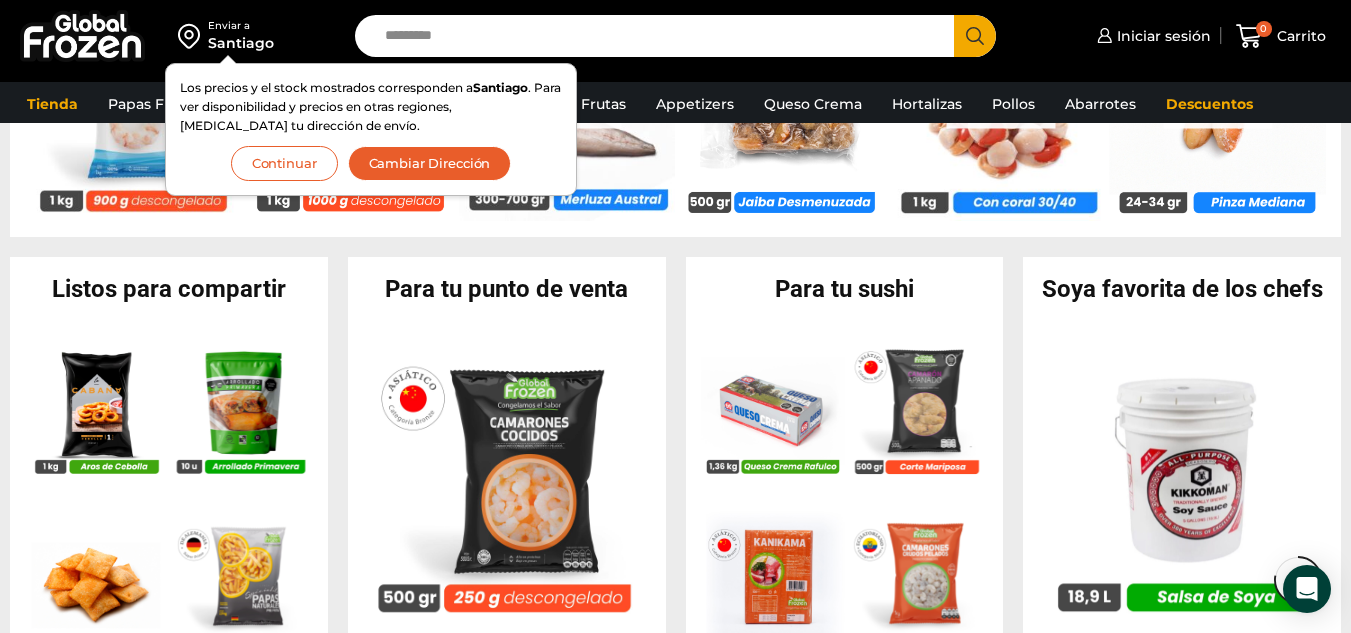 click on "Continuar" at bounding box center [284, 163] 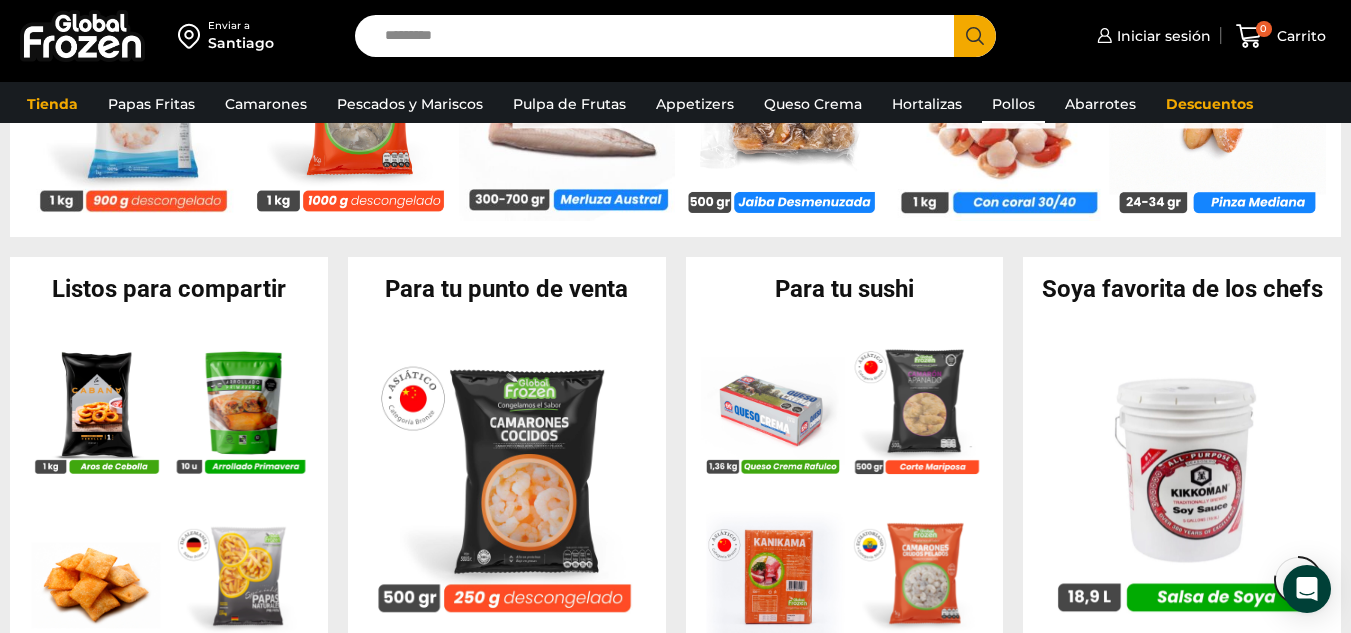 click on "Pollos" at bounding box center [1013, 104] 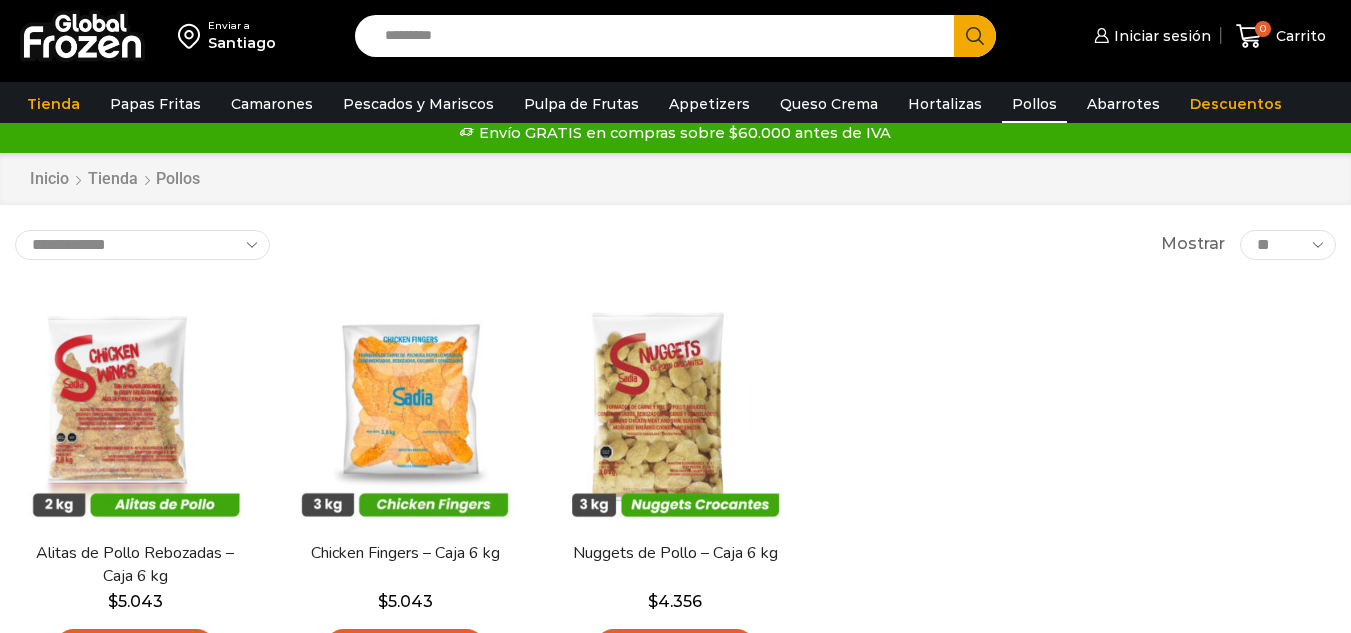 scroll, scrollTop: 0, scrollLeft: 0, axis: both 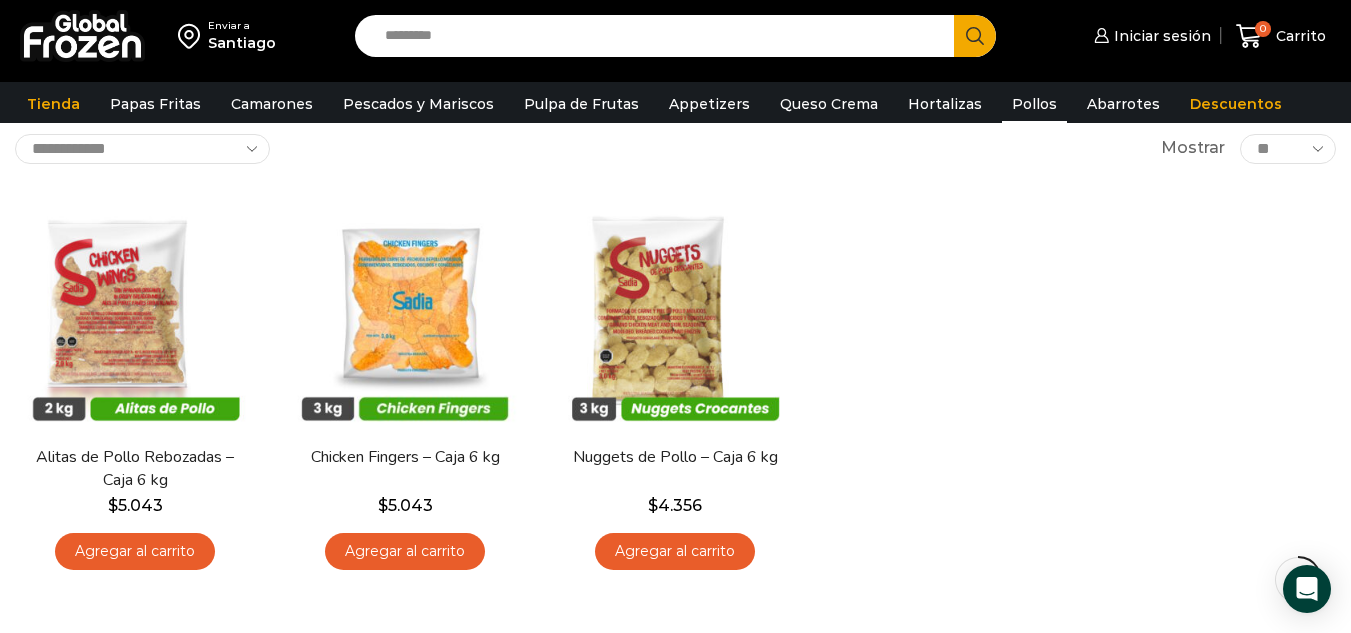click on "Hay stock
Vista Rápida
Alitas de Pollo Rebozadas – Caja 6 kg
$ 5.043
Agregar al carrito
Hay stock
Vista Rápida
Chicken Fingers – Caja 6 kg
$ 5.043
Agregar al carrito
$" at bounding box center [675, 386] 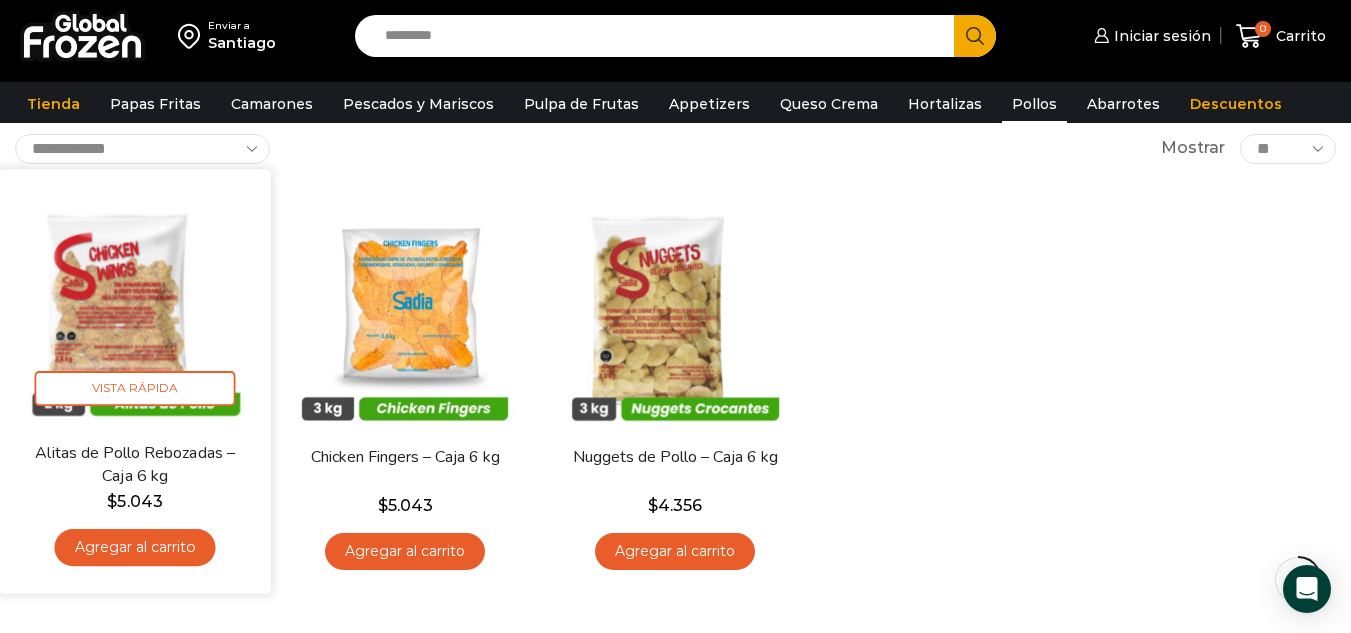 click at bounding box center (135, 305) 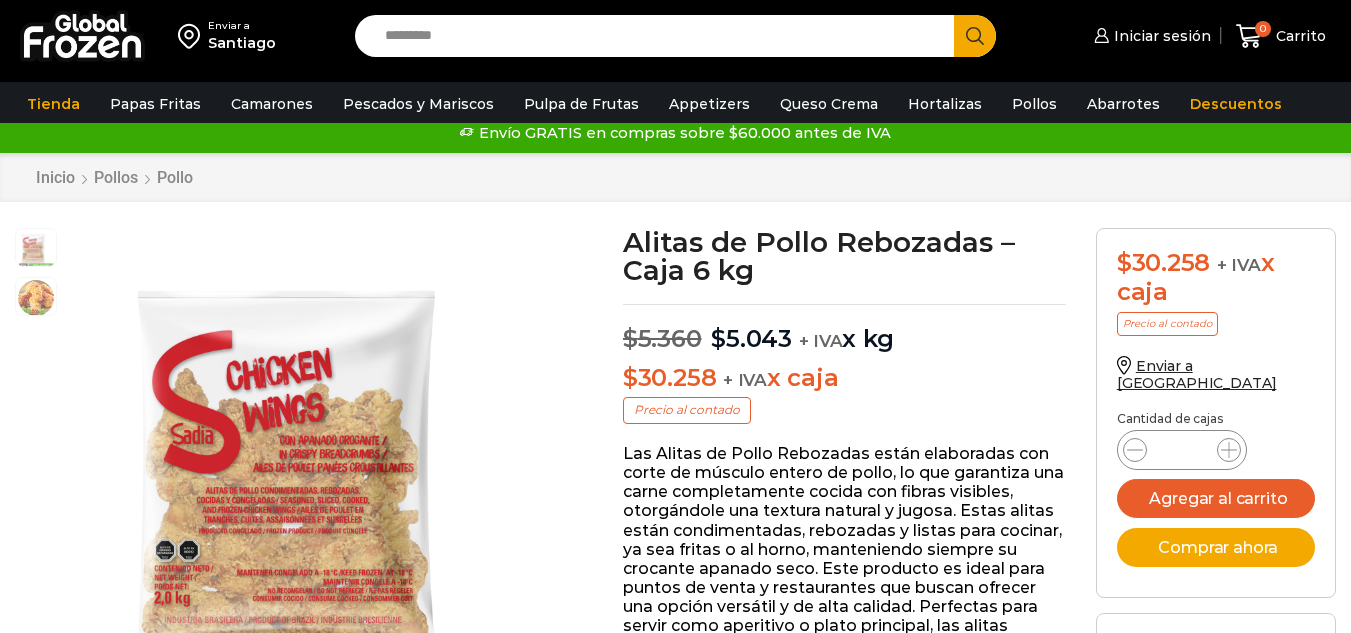 scroll, scrollTop: 1, scrollLeft: 0, axis: vertical 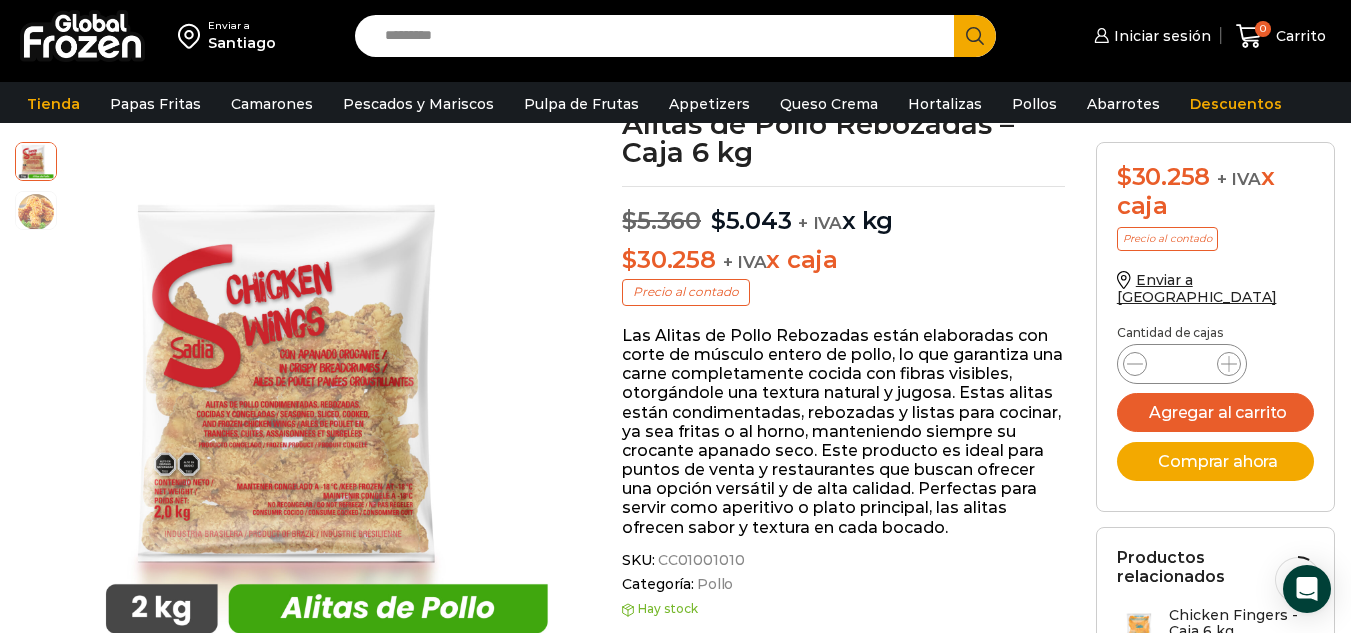 drag, startPoint x: 1360, startPoint y: 94, endPoint x: 1344, endPoint y: 128, distance: 37.576588 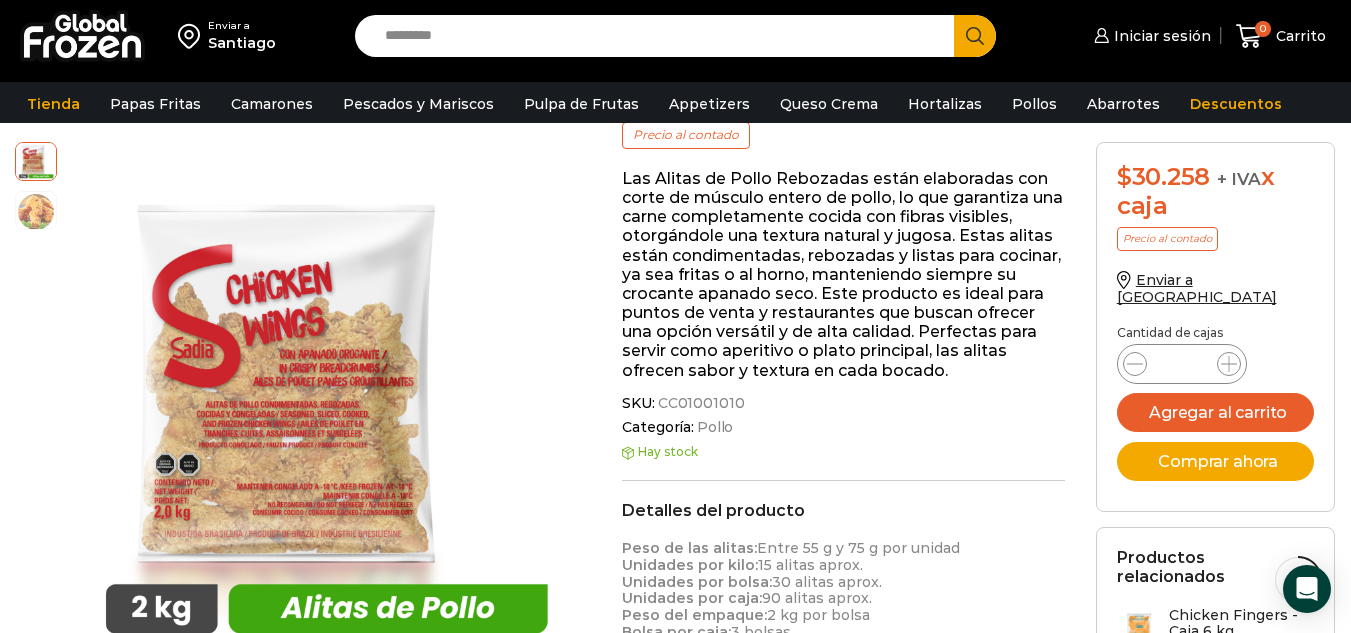 scroll, scrollTop: 292, scrollLeft: 0, axis: vertical 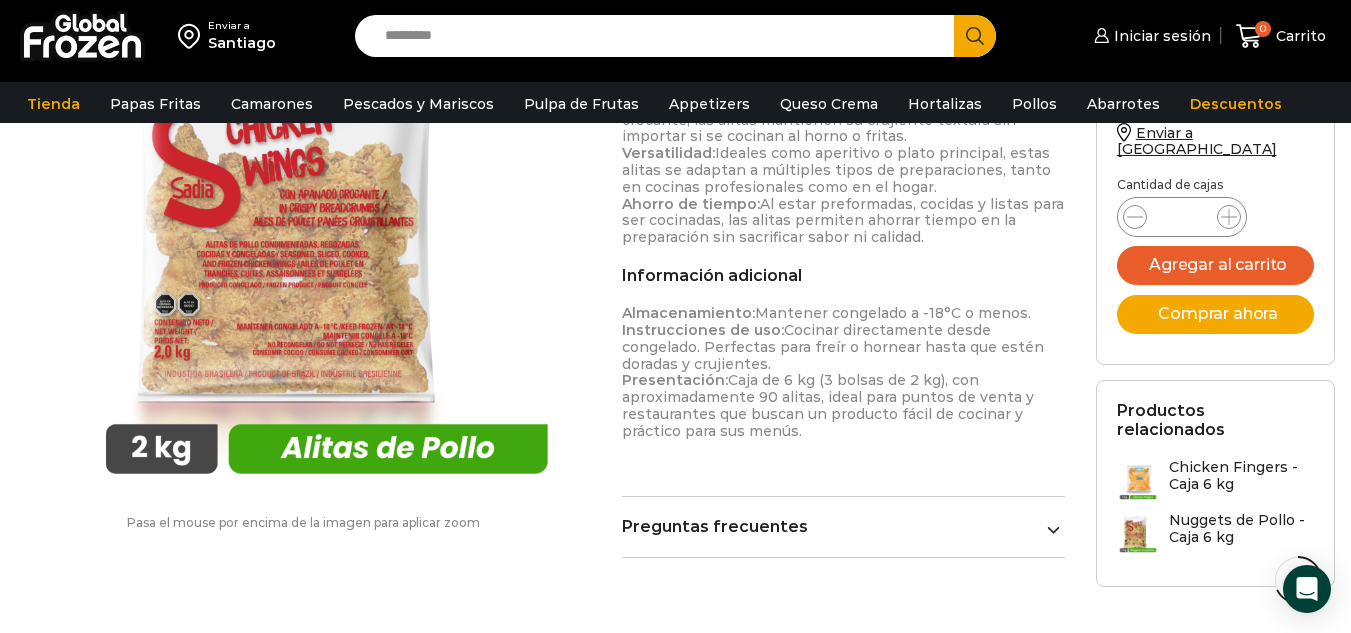 click on "Chicken Fingers - Caja 6 kg" at bounding box center [1242, 476] 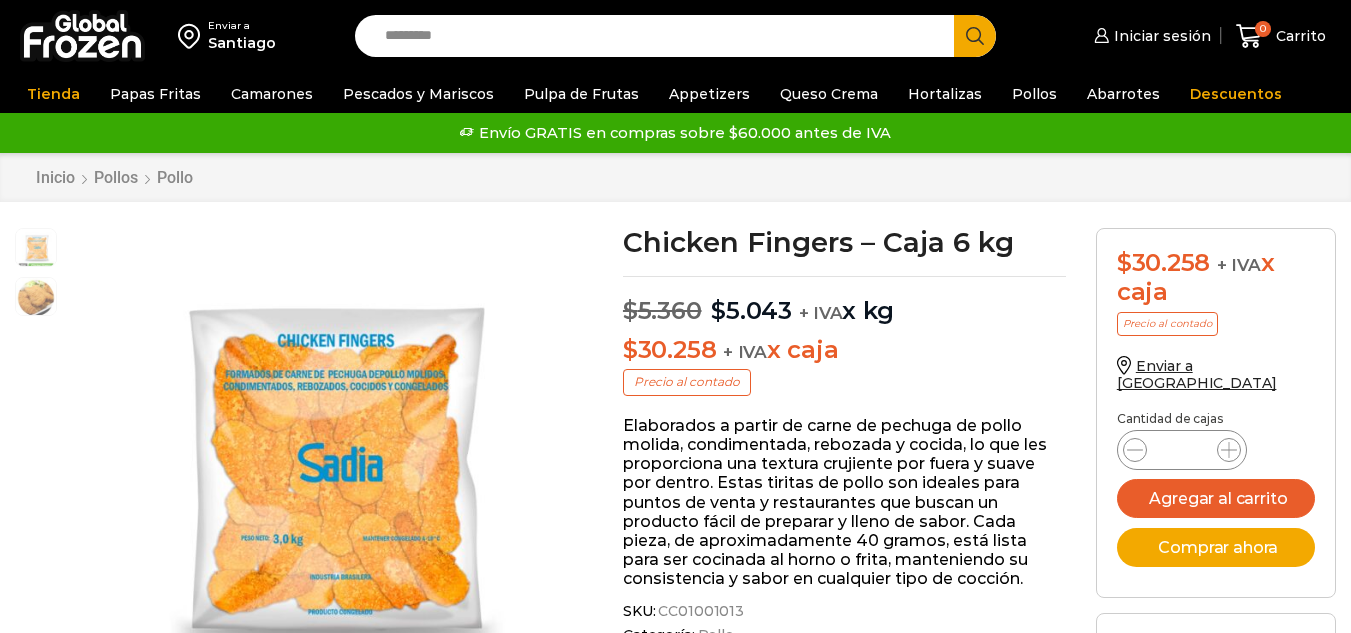 scroll, scrollTop: 1, scrollLeft: 0, axis: vertical 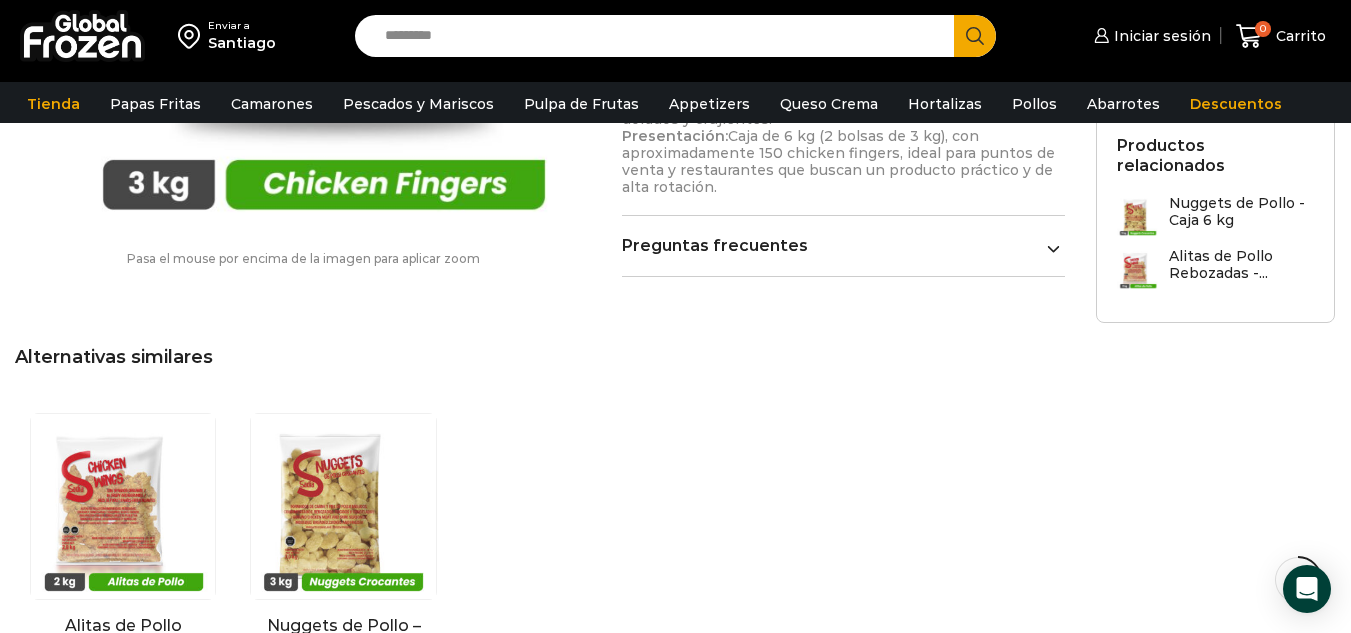 click on "Nuggets de Pollo - Caja 6 kg" at bounding box center (1242, 212) 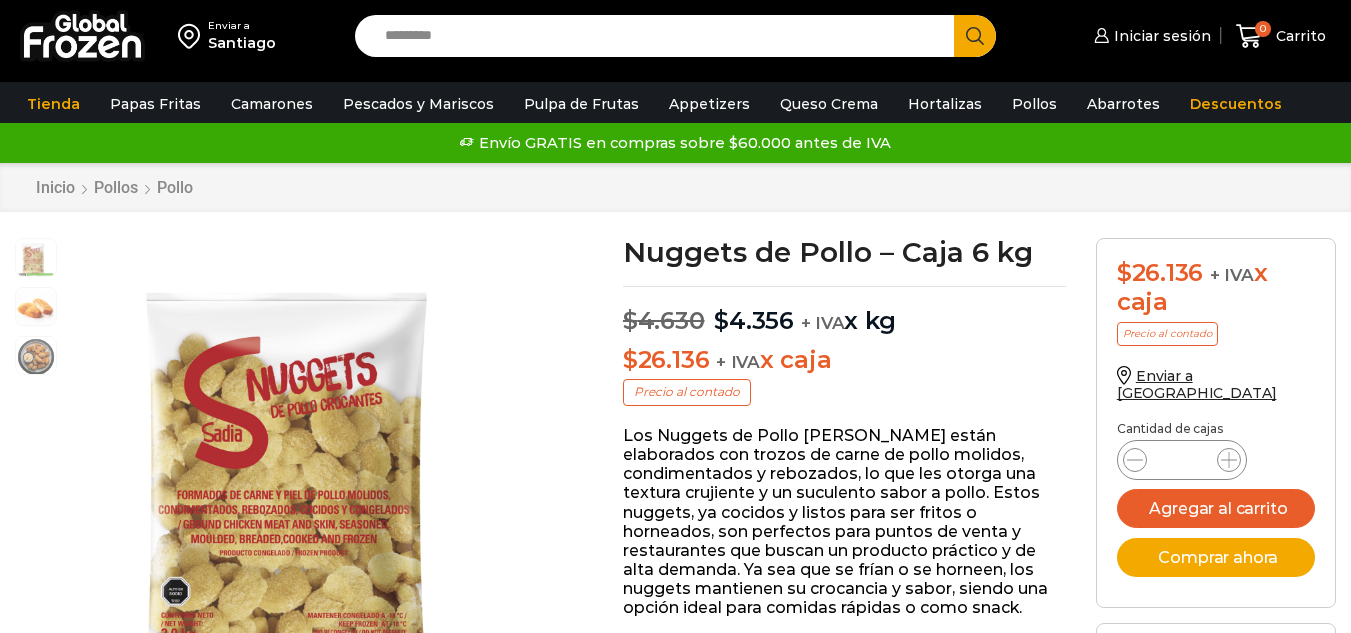 scroll, scrollTop: 1, scrollLeft: 0, axis: vertical 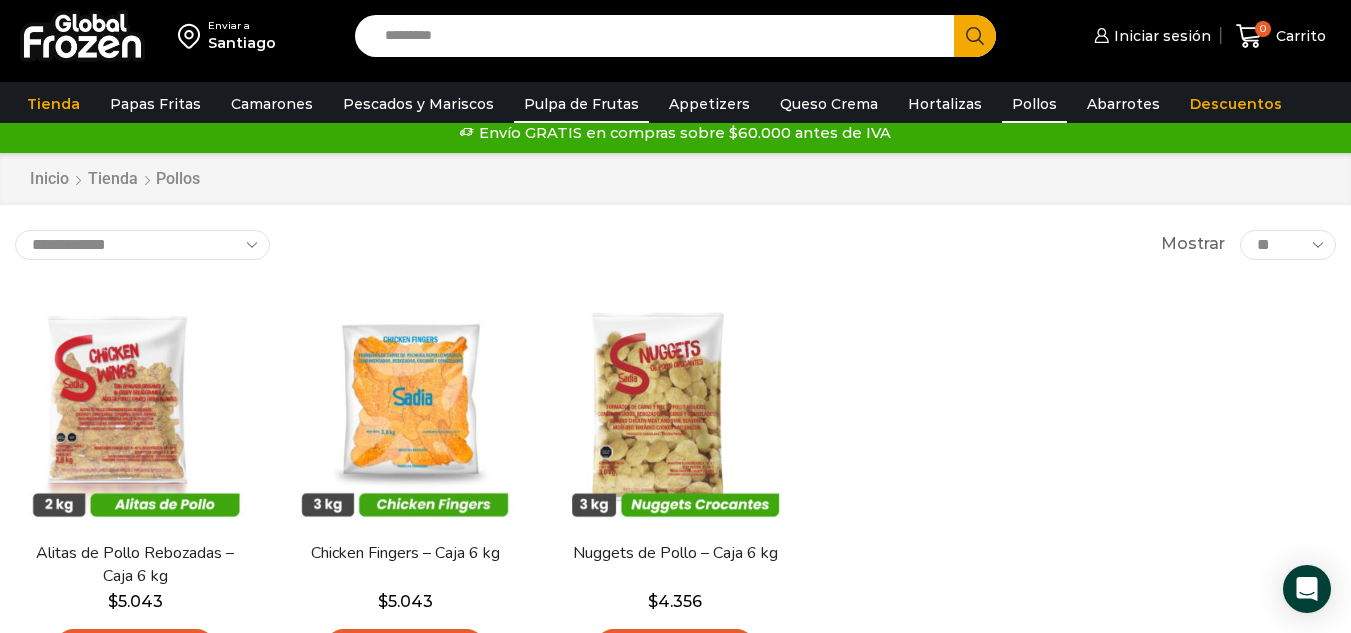 click on "Pulpa de Frutas" at bounding box center [581, 104] 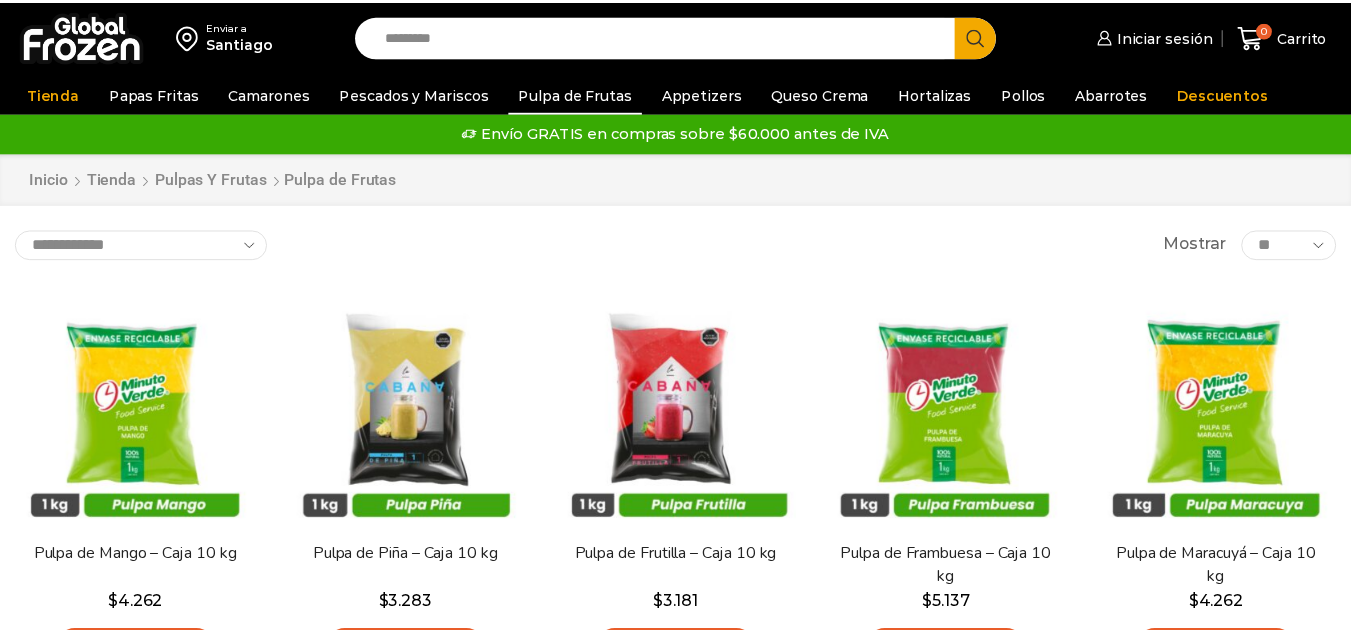scroll, scrollTop: 0, scrollLeft: 0, axis: both 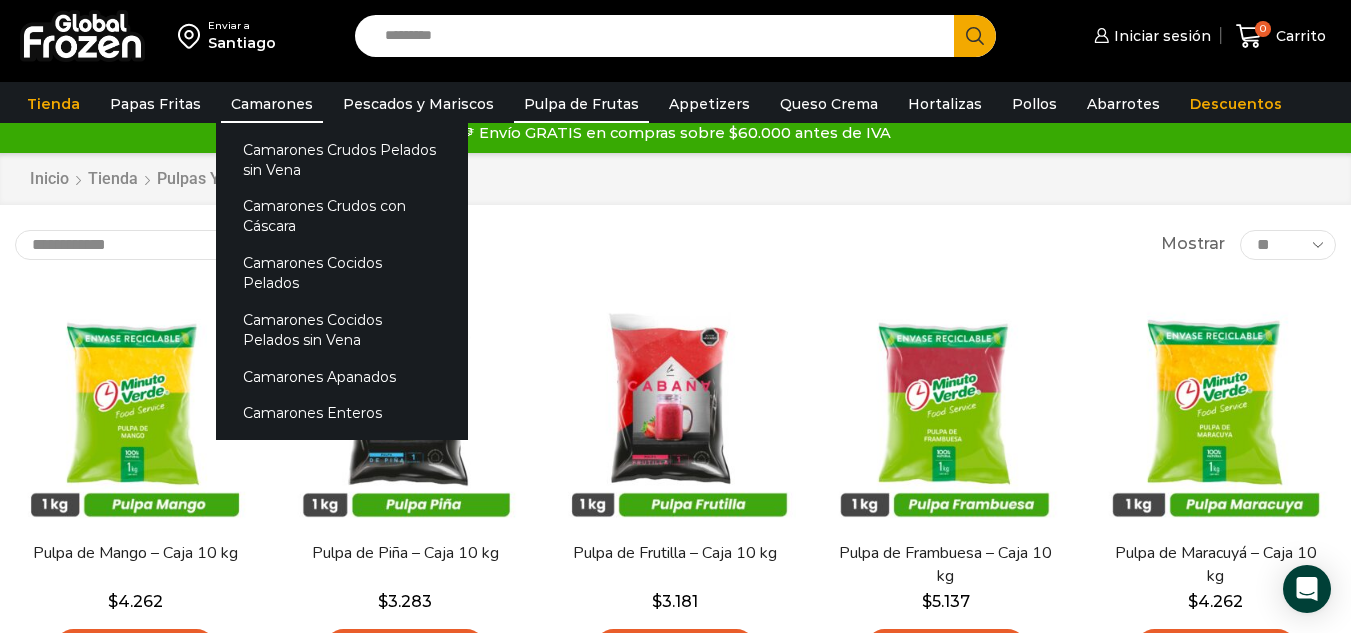 click on "Camarones" at bounding box center (272, 104) 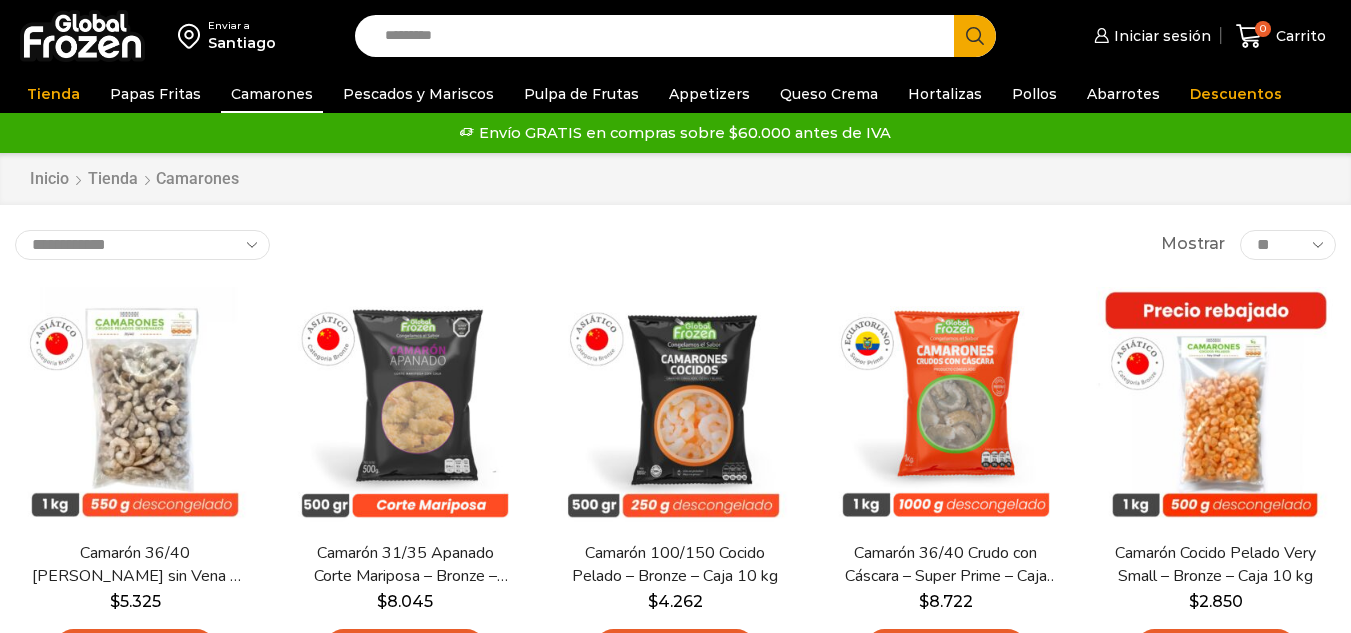 scroll, scrollTop: 0, scrollLeft: 0, axis: both 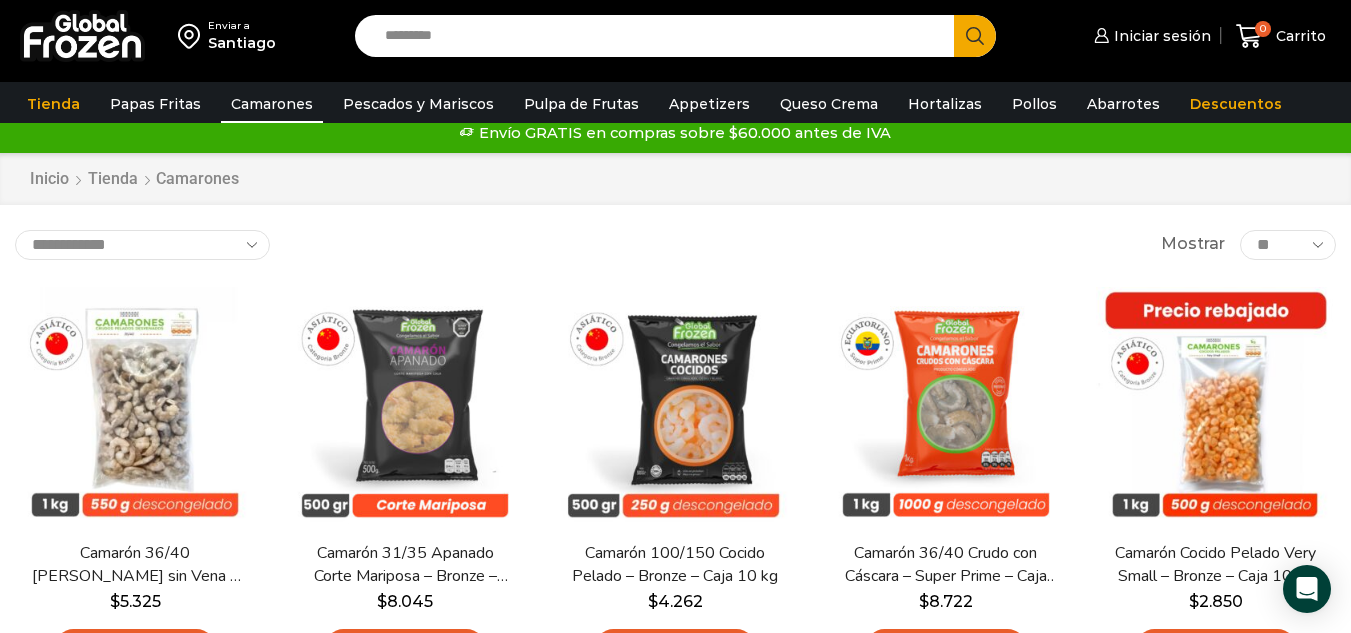 drag, startPoint x: 1360, startPoint y: 109, endPoint x: 1295, endPoint y: -86, distance: 205.54805 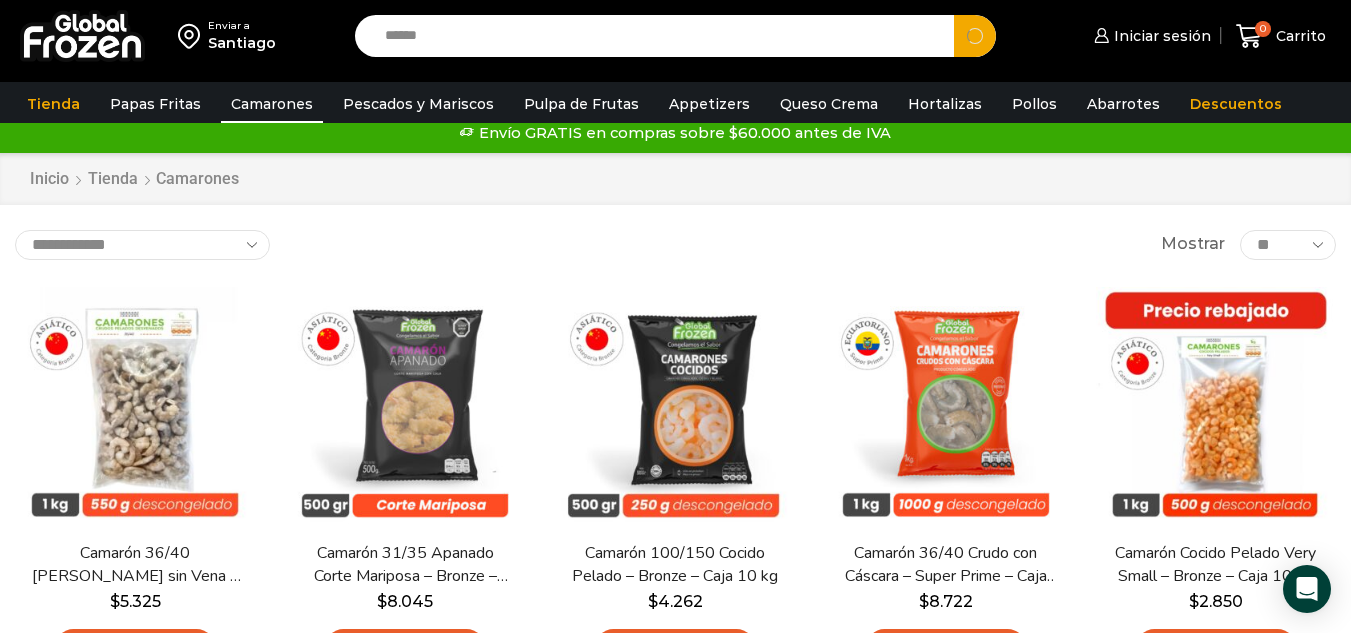 type on "******" 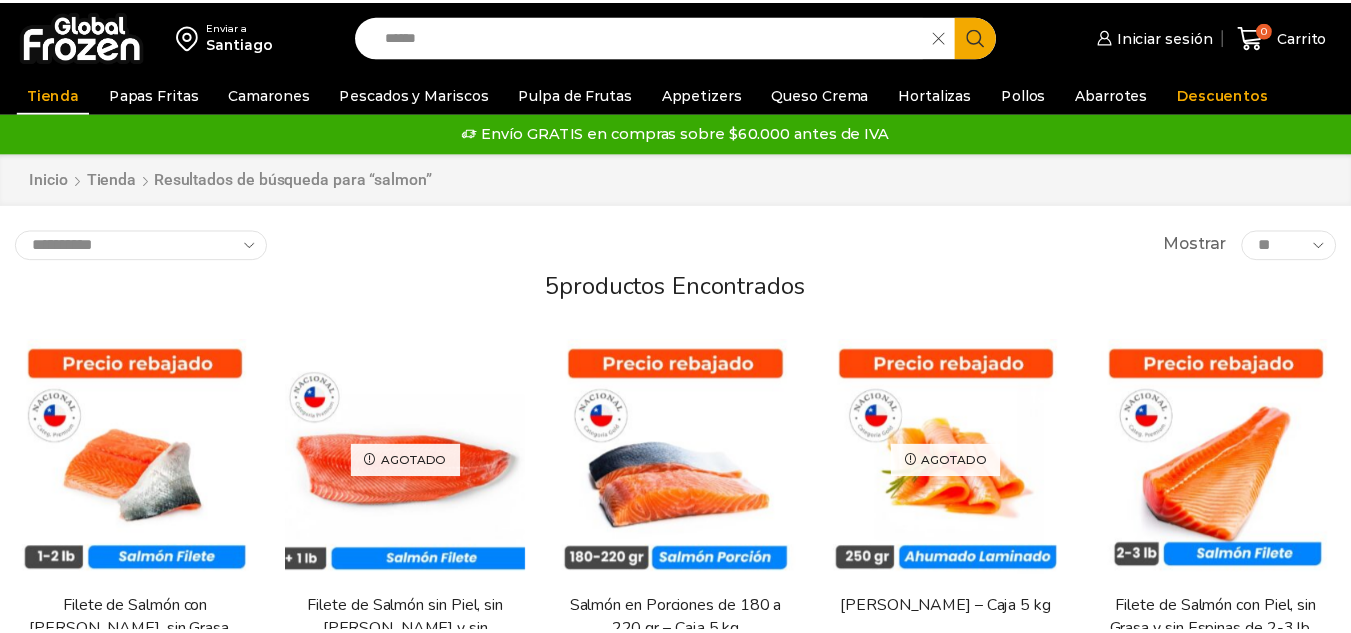 scroll, scrollTop: 0, scrollLeft: 0, axis: both 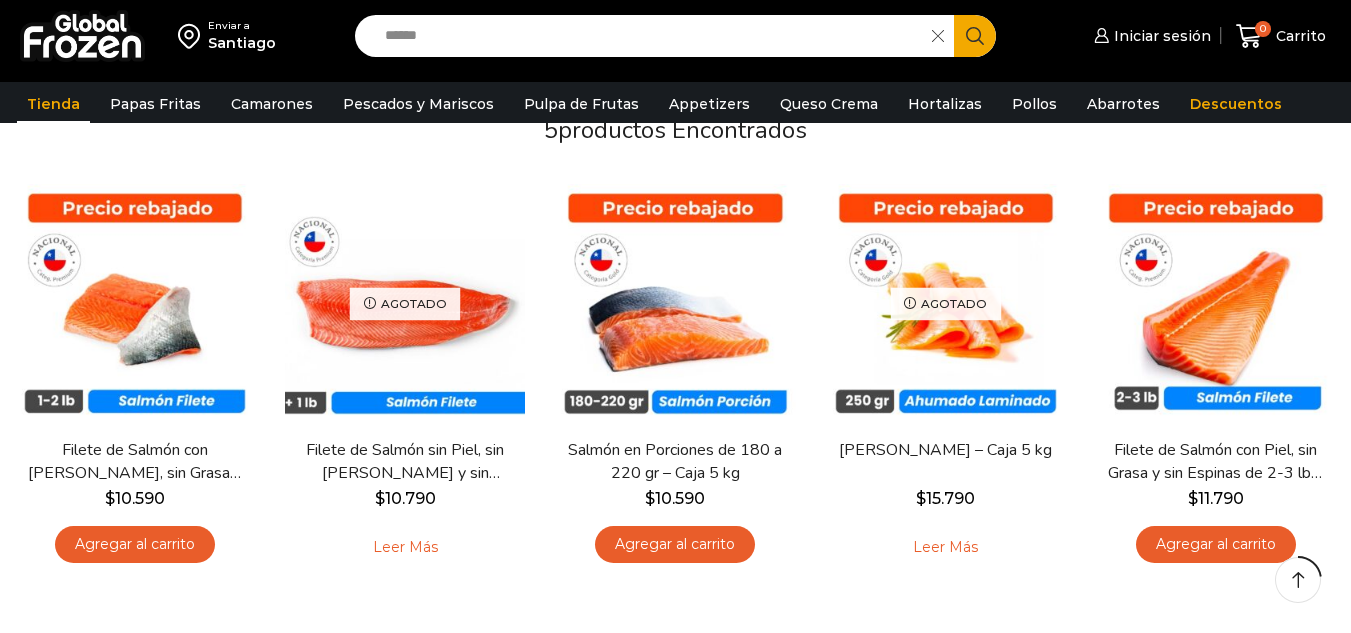 click on "WordPress WooCommerce Themes
Enviar a
Santiago
Search input
******
Search
Iniciar sesión
*" at bounding box center [675, 522] 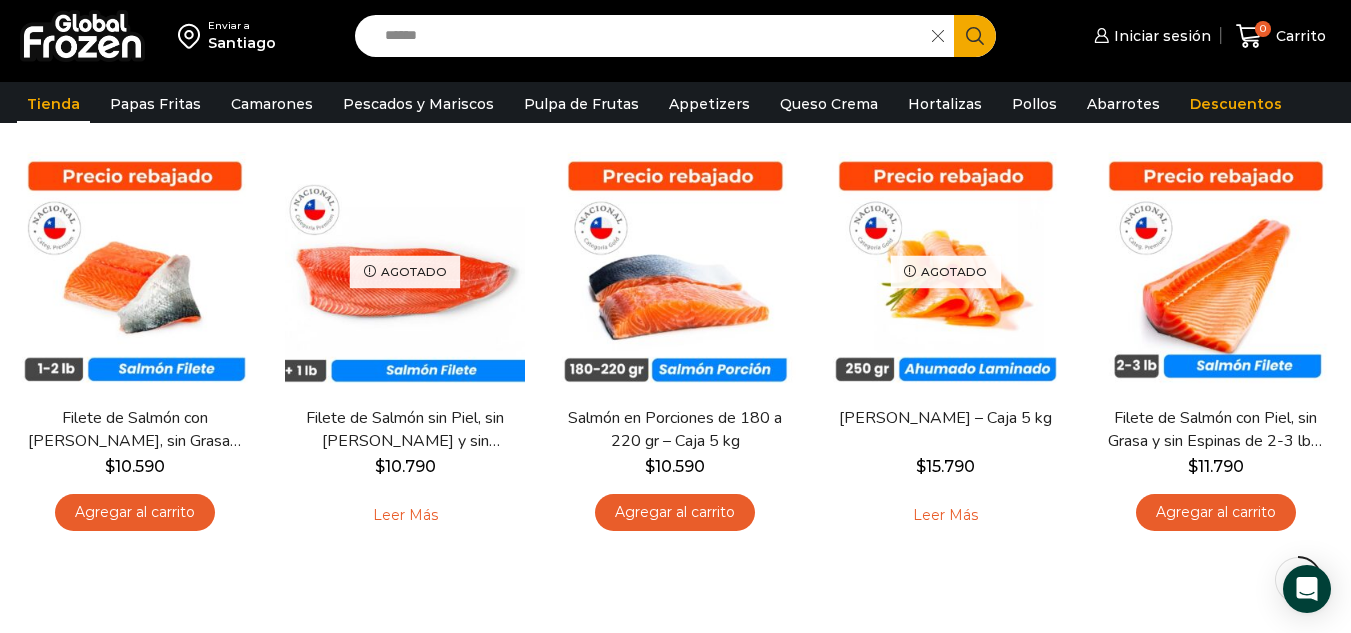 scroll, scrollTop: 201, scrollLeft: 0, axis: vertical 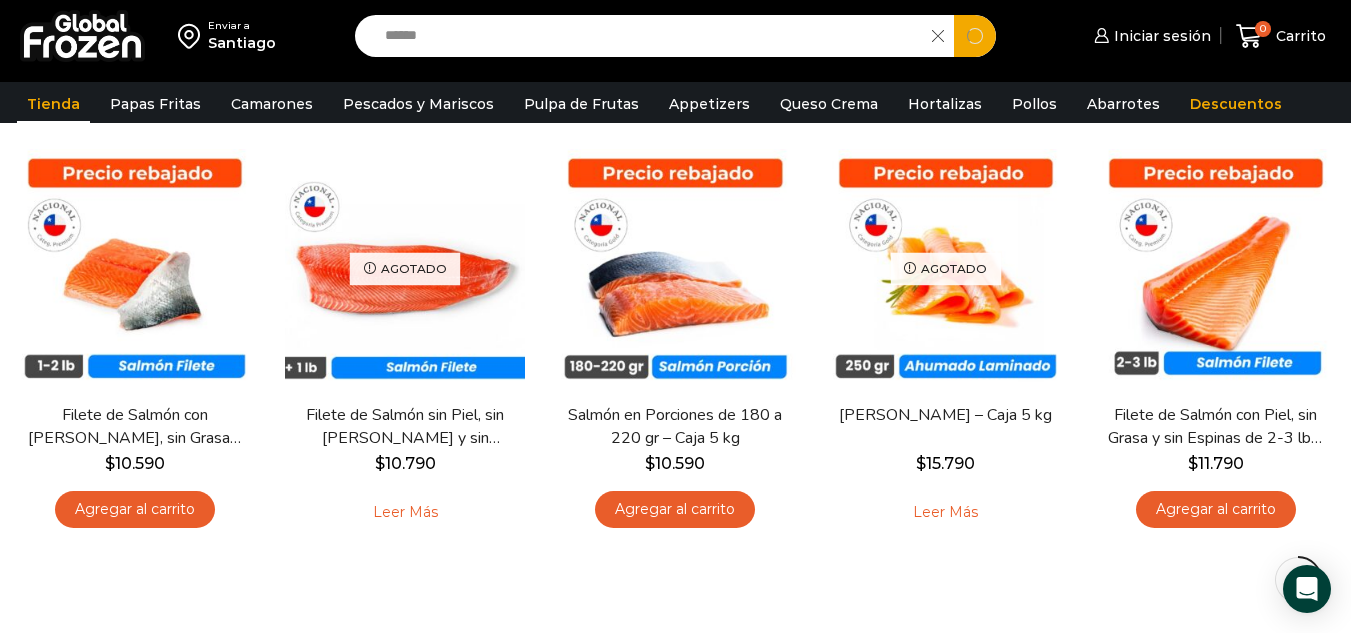 click on "******" at bounding box center (648, 36) 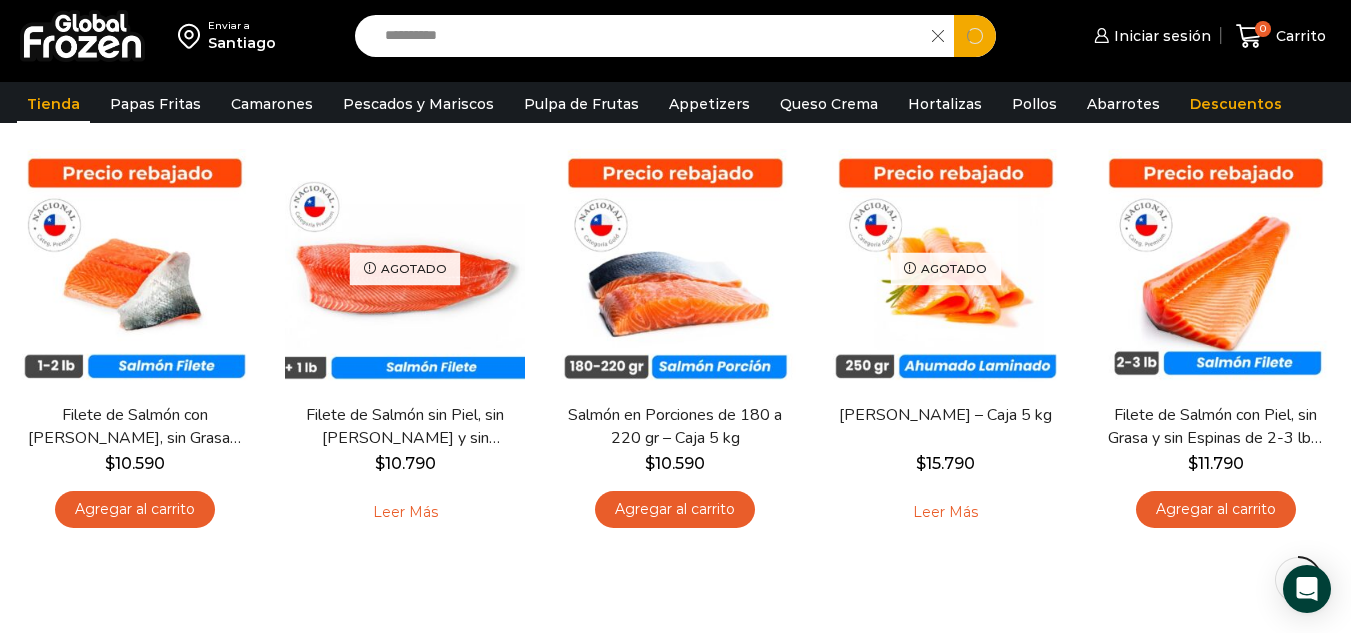 type on "**********" 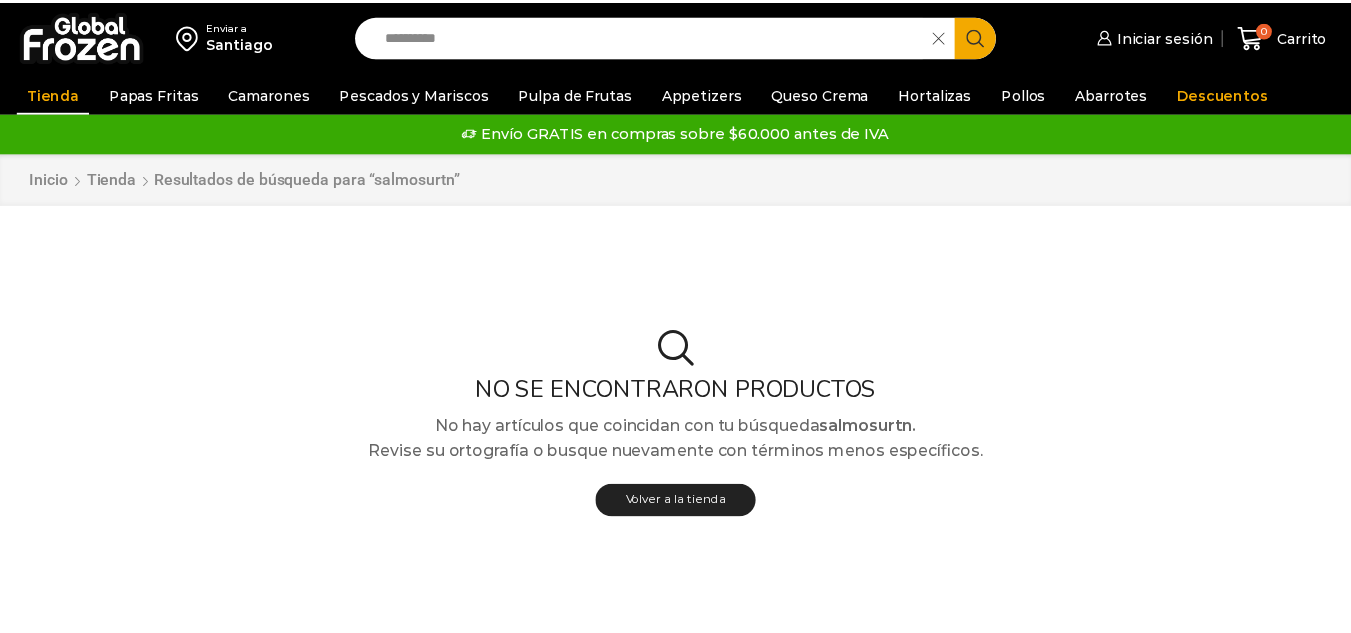 scroll, scrollTop: 0, scrollLeft: 0, axis: both 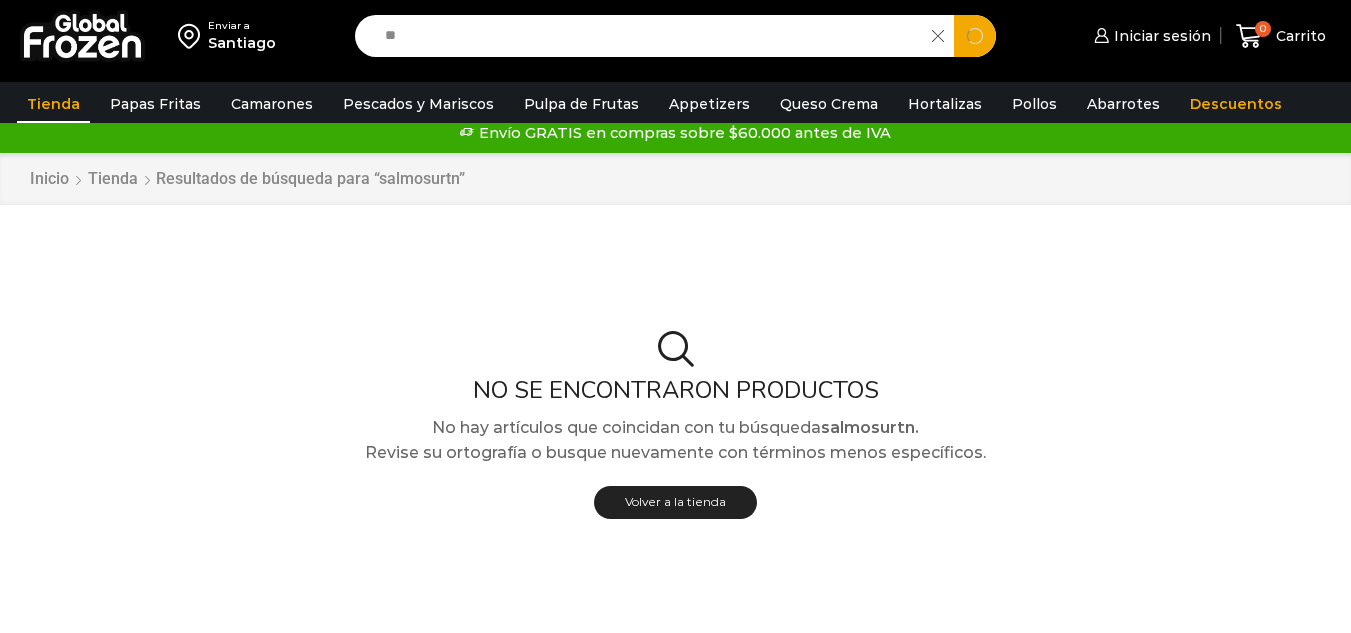 type on "*" 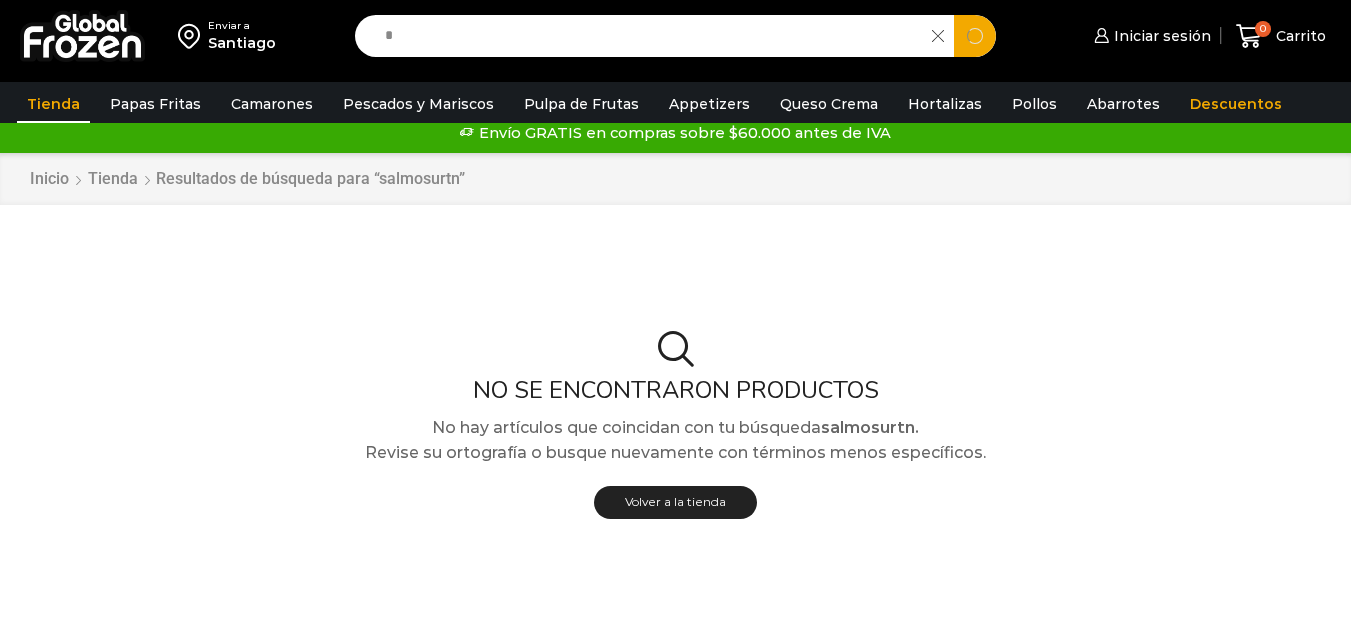 scroll, scrollTop: 0, scrollLeft: 0, axis: both 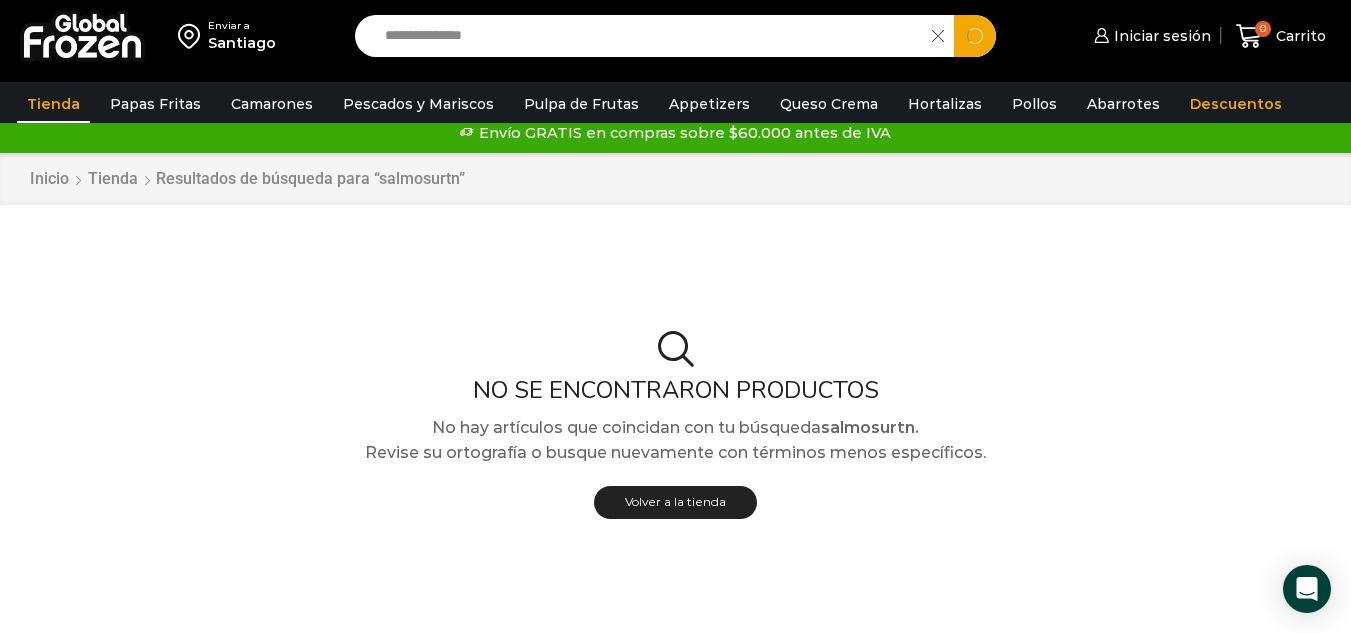 type on "**********" 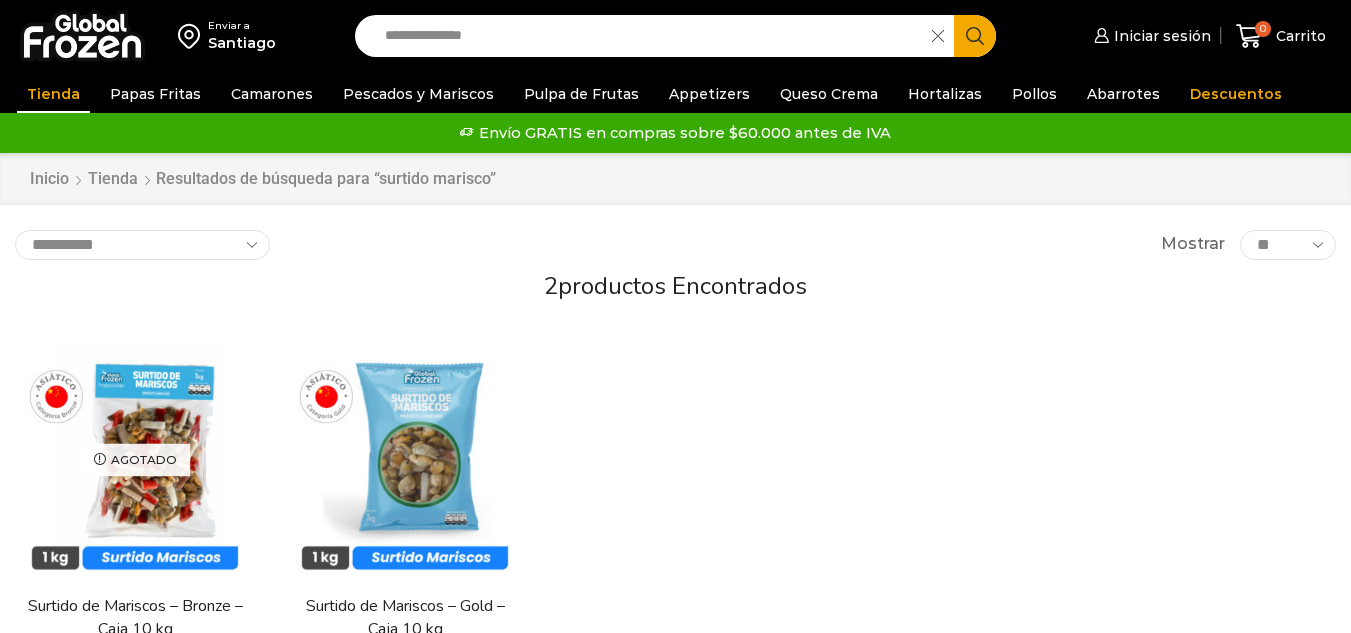 scroll, scrollTop: 0, scrollLeft: 0, axis: both 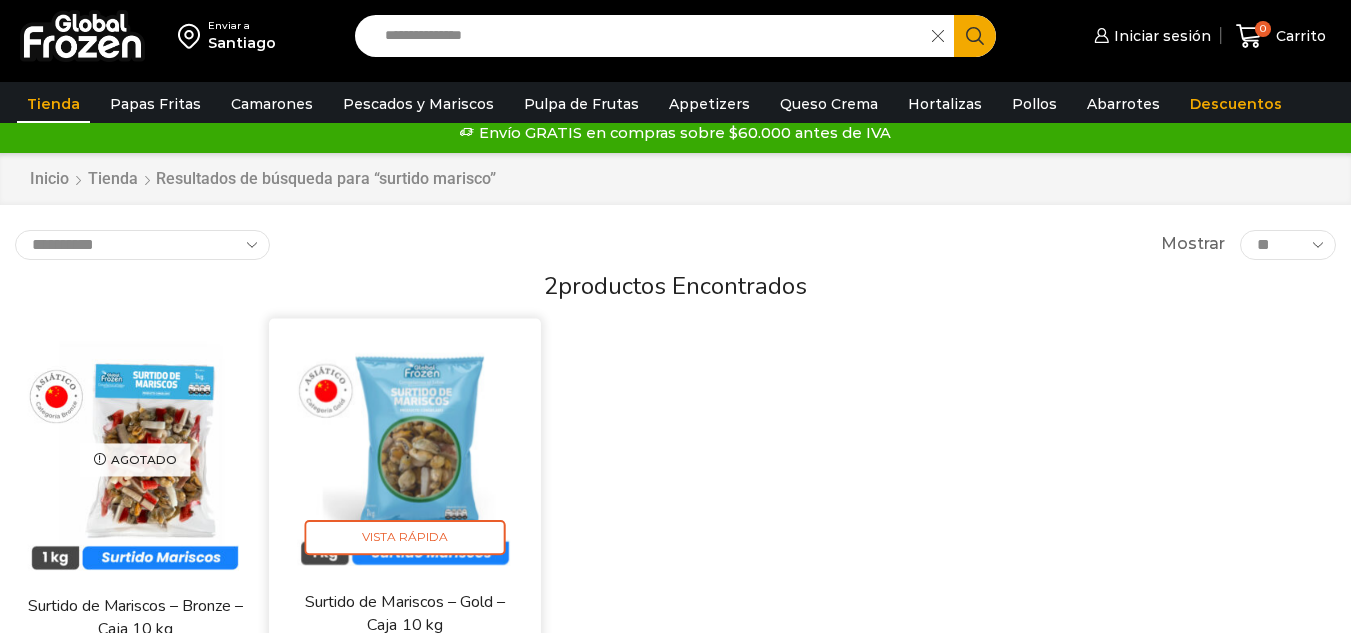 click at bounding box center [405, 455] 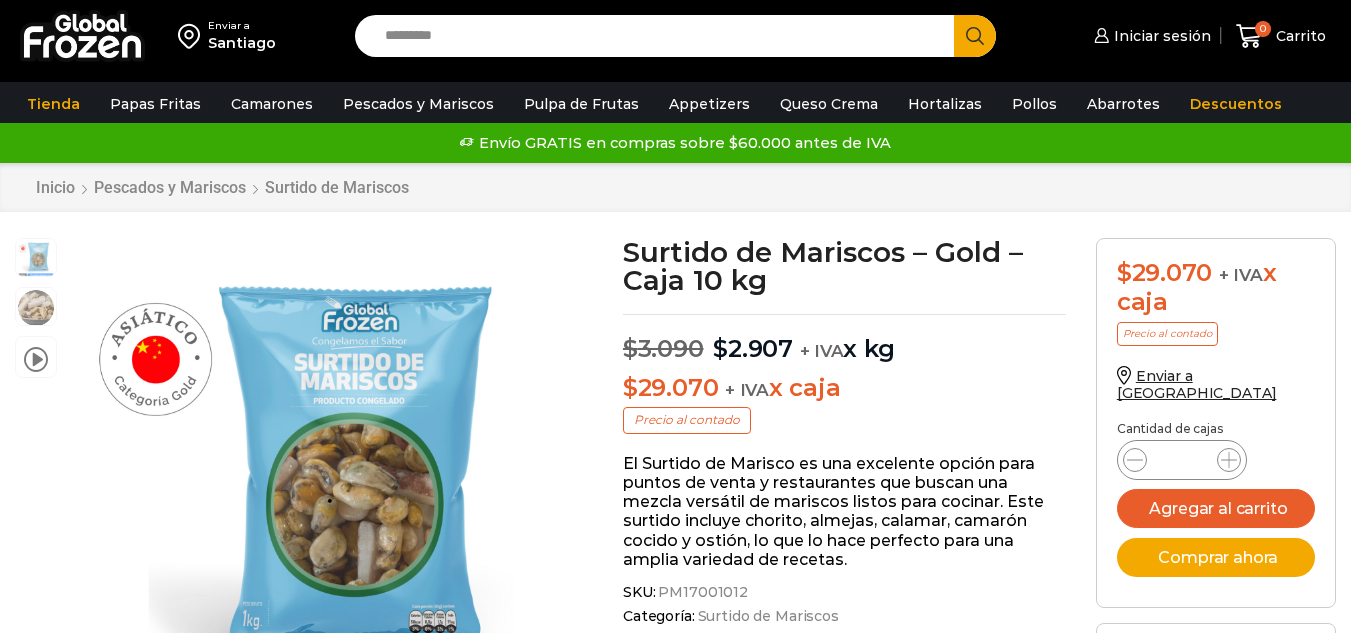 scroll, scrollTop: 1, scrollLeft: 0, axis: vertical 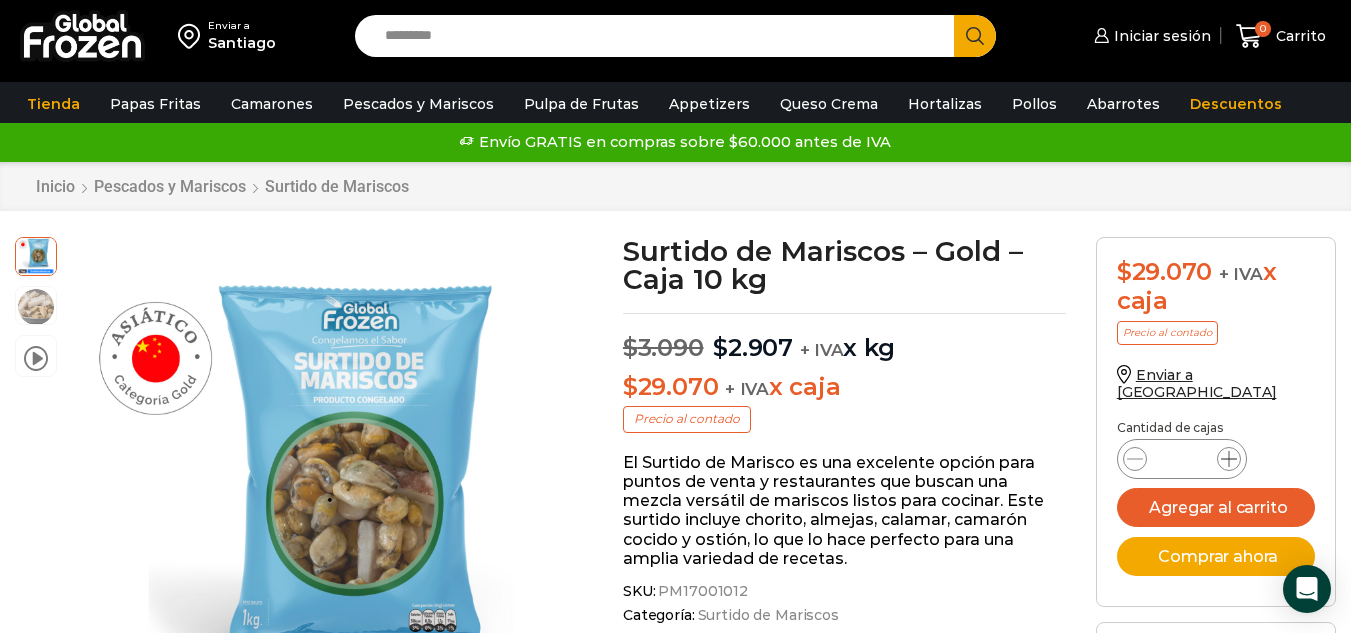 click 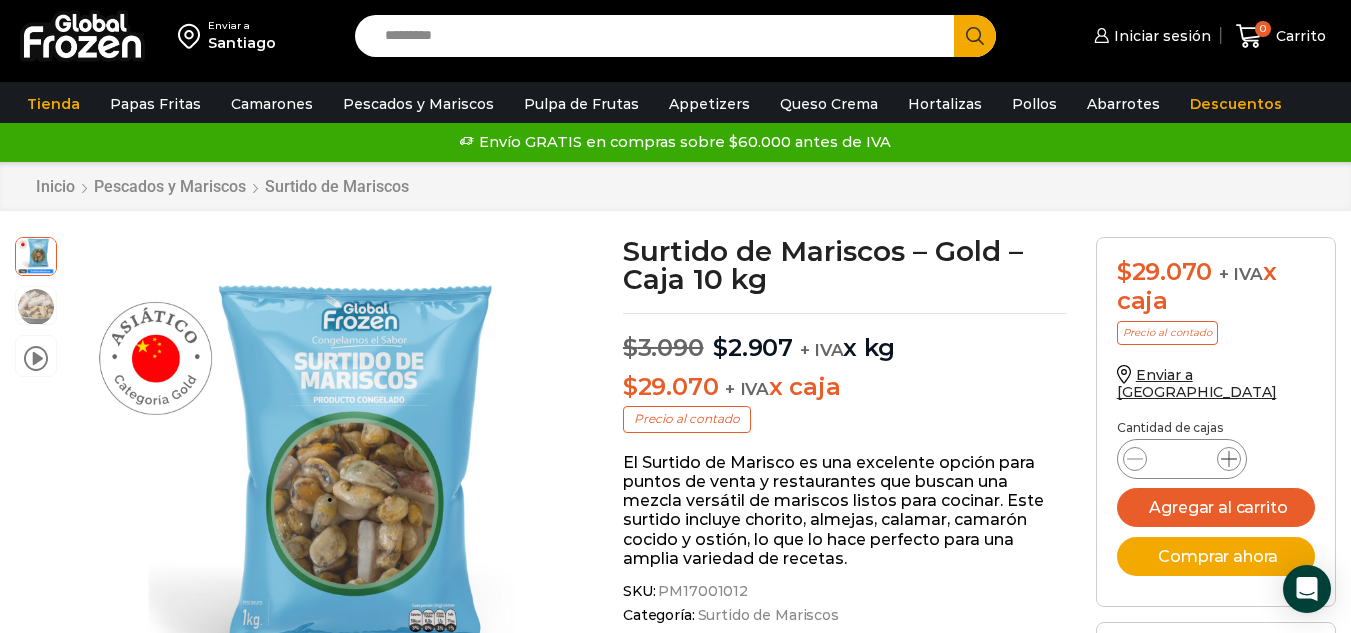 click 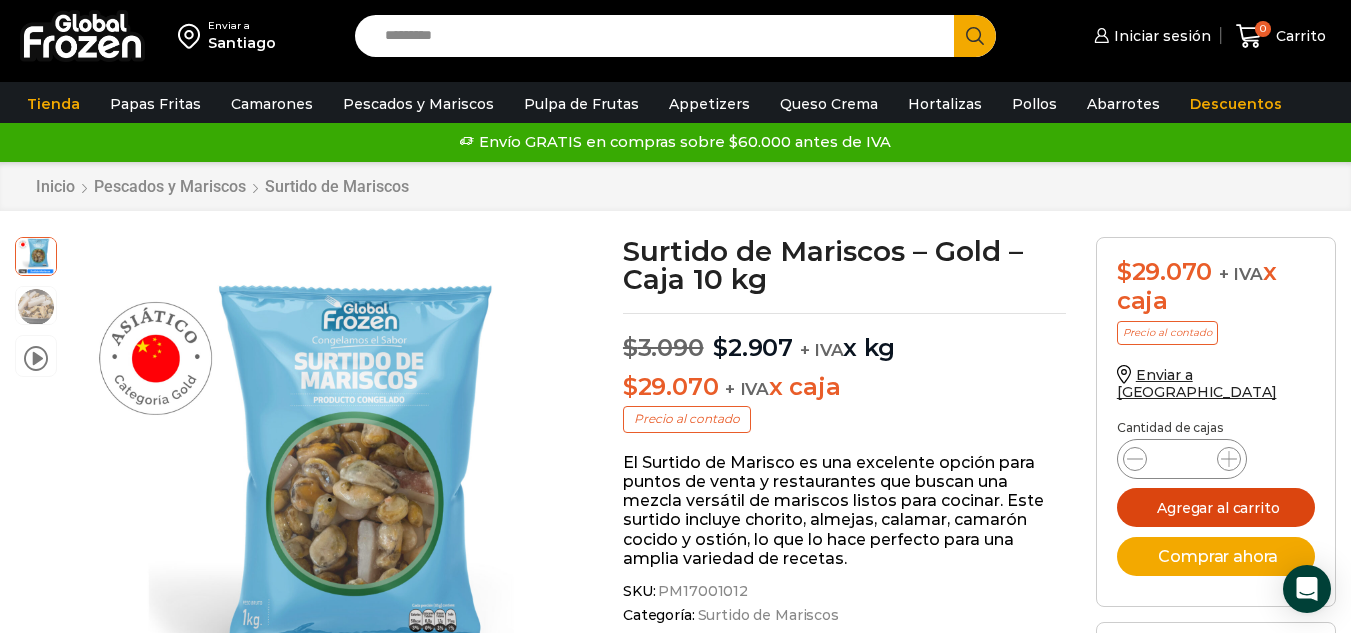 click on "Agregar al carrito" at bounding box center [1216, 507] 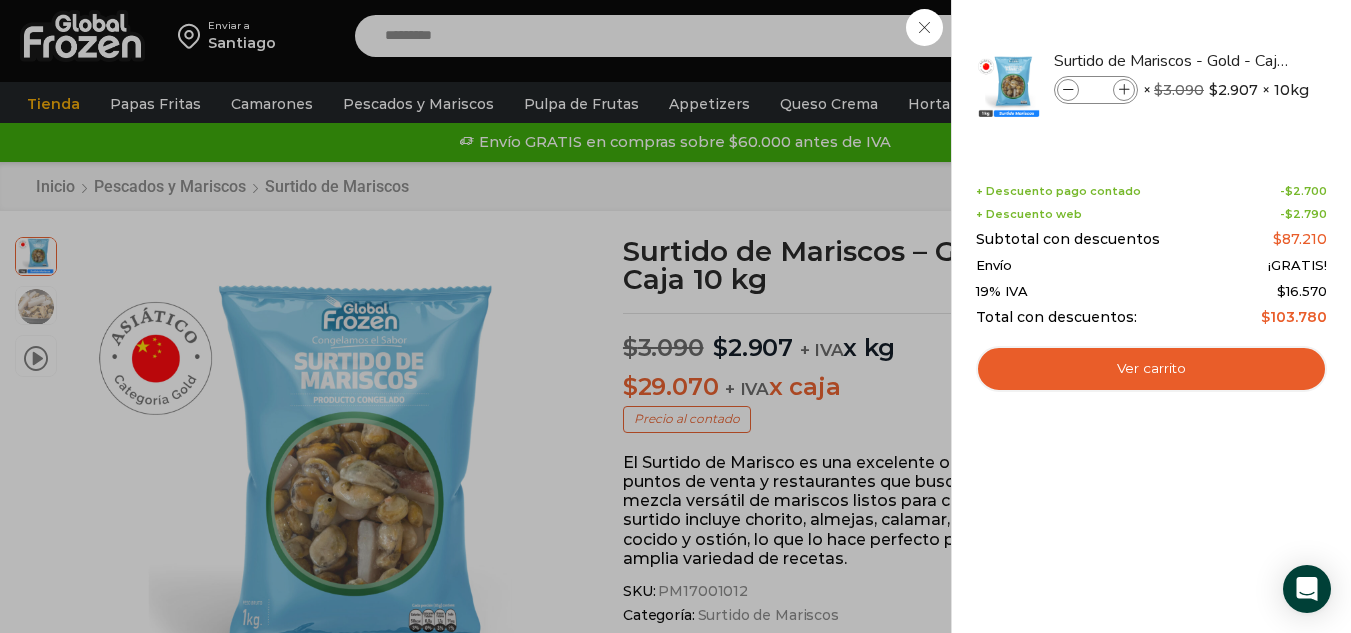 click on "3
Carrito
3
3
Shopping Cart
*" at bounding box center (1281, 36) 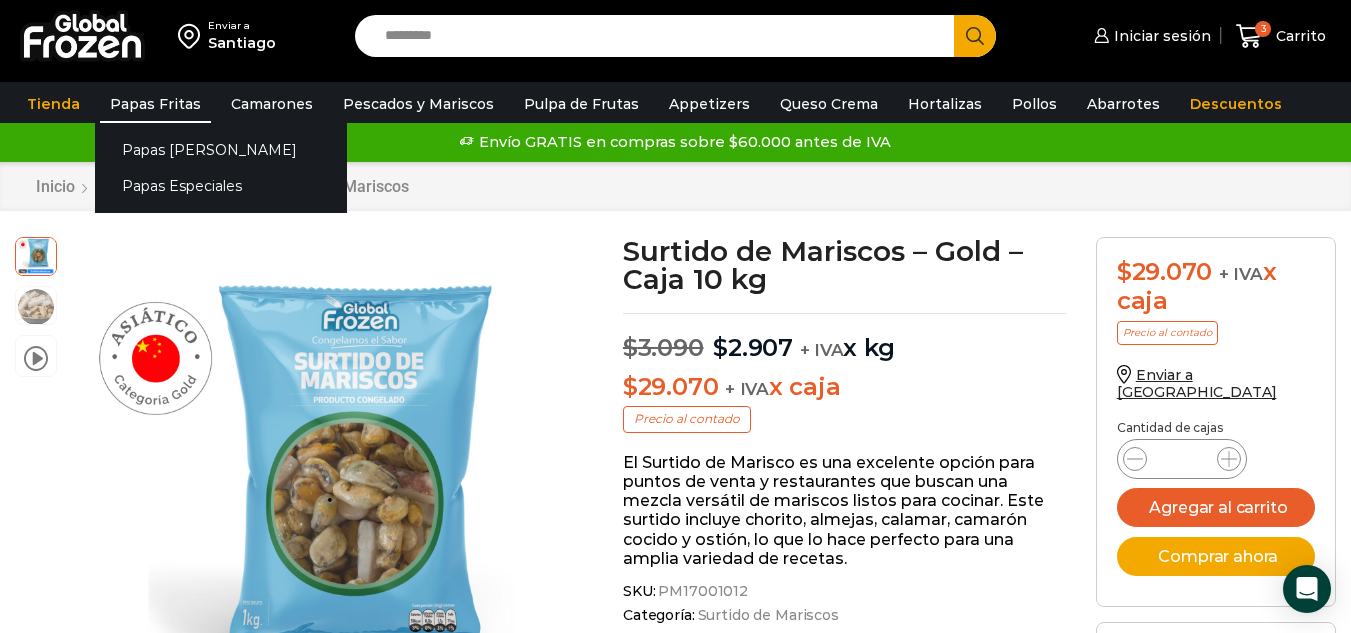 click on "Papas Fritas" at bounding box center [155, 104] 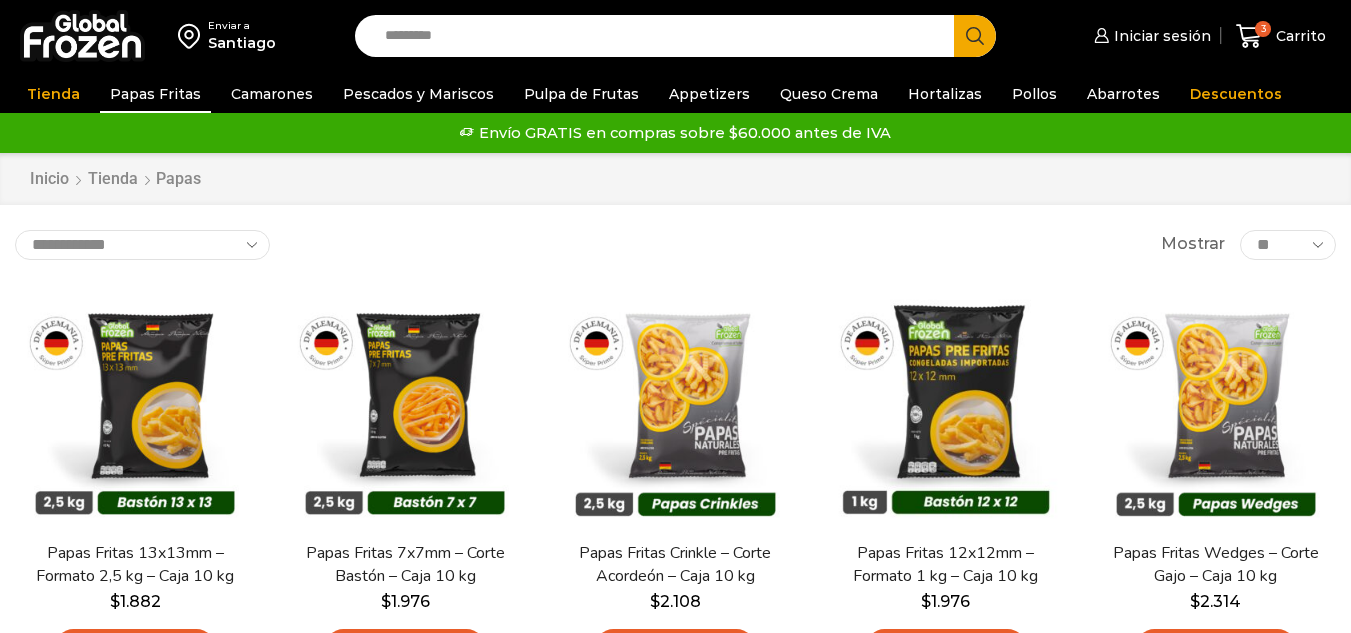 scroll, scrollTop: 0, scrollLeft: 0, axis: both 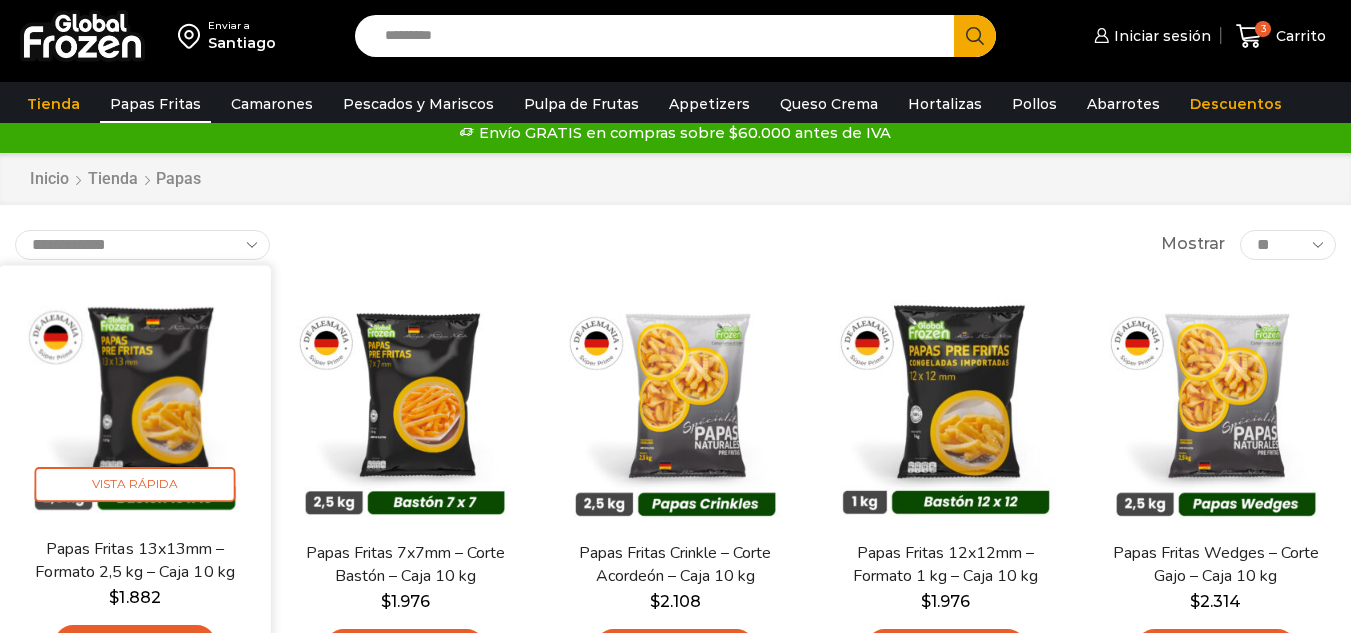click at bounding box center (135, 401) 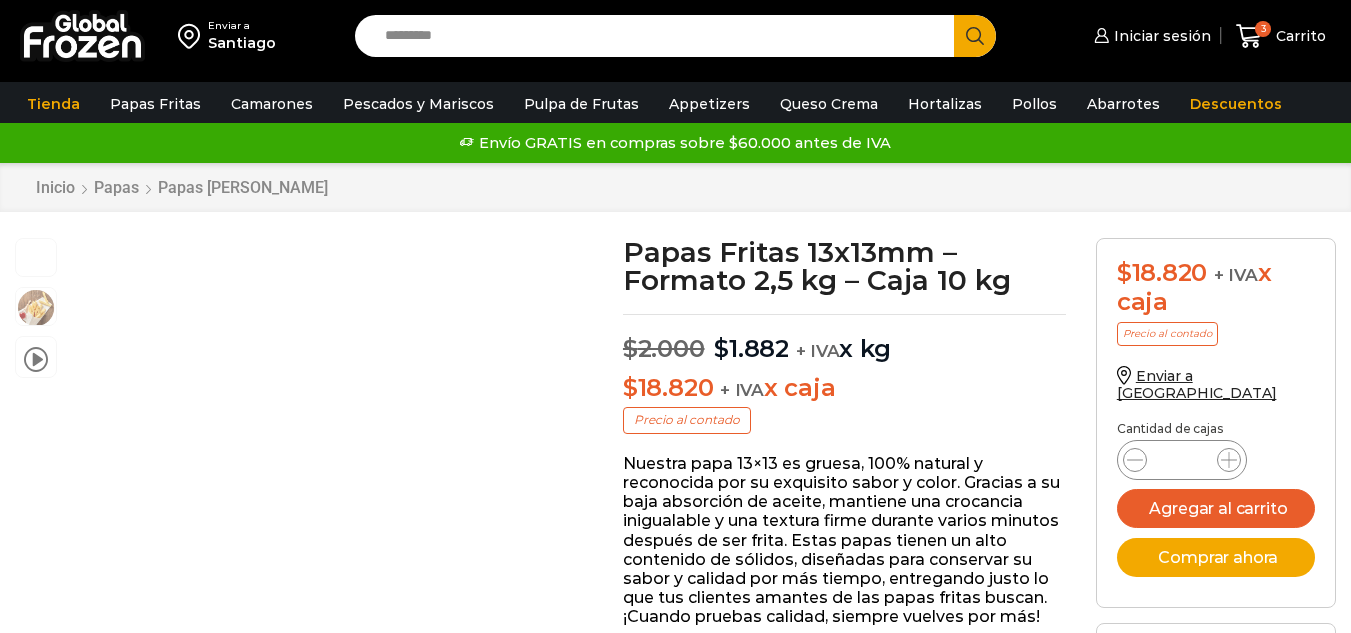 scroll, scrollTop: 1, scrollLeft: 0, axis: vertical 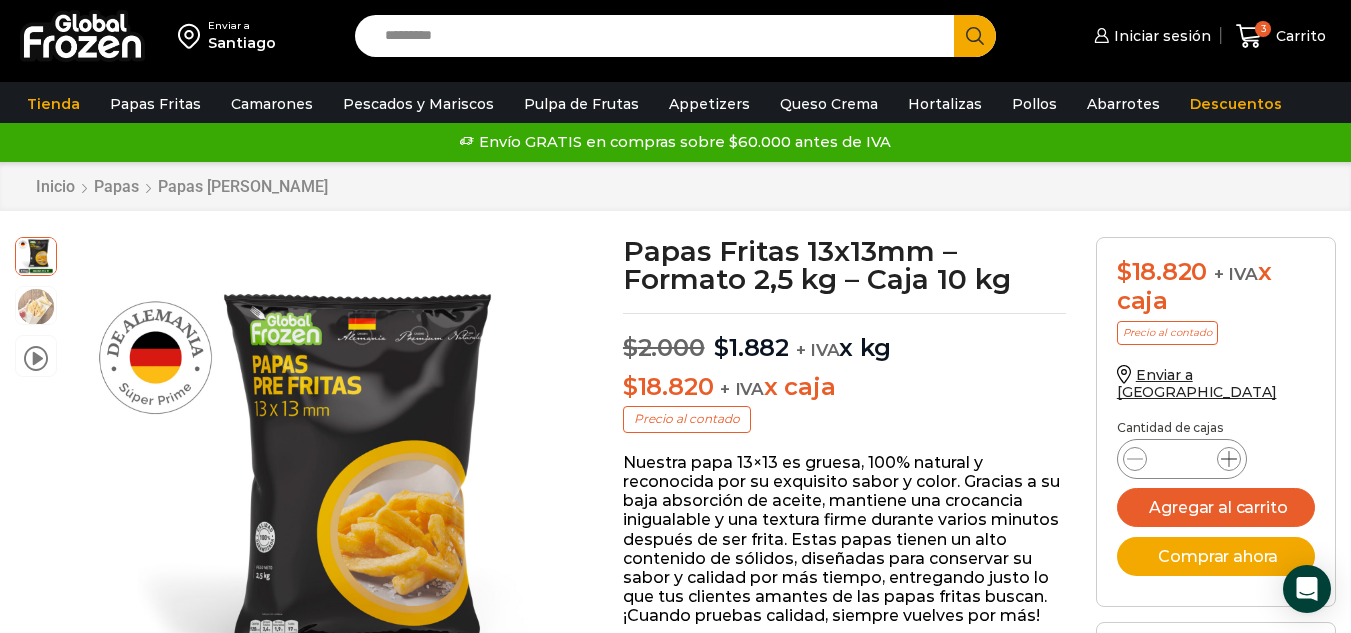click 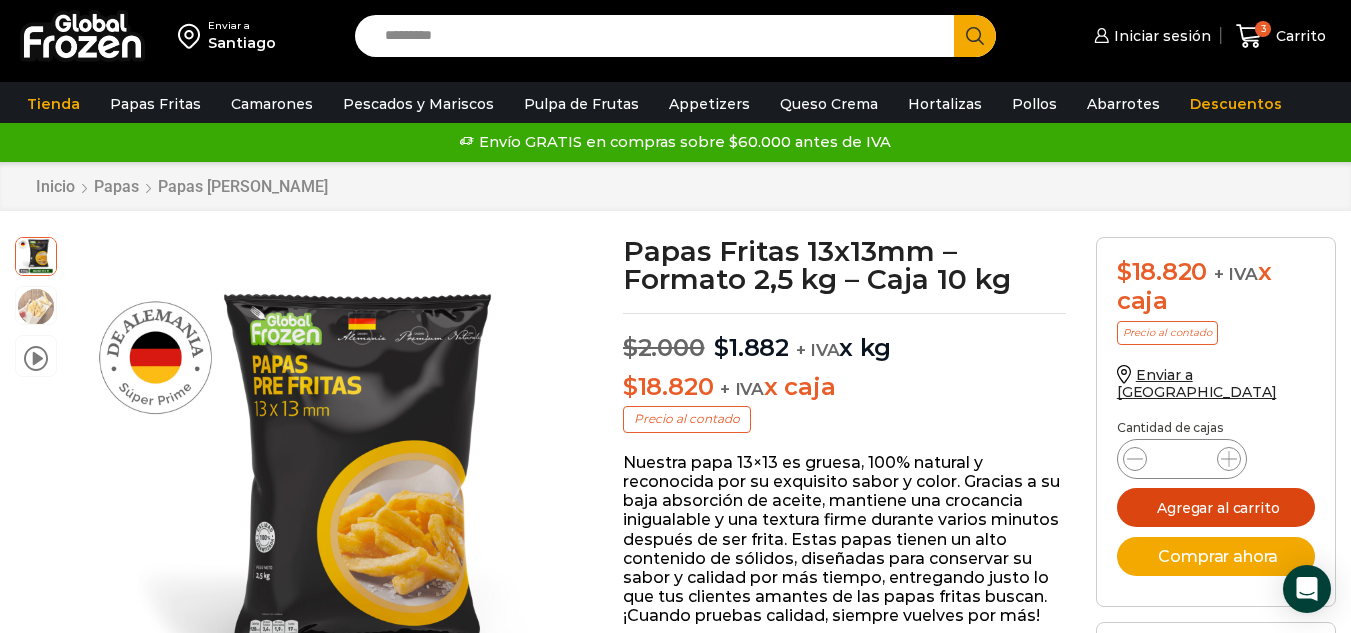 click on "Agregar al carrito" at bounding box center [1216, 507] 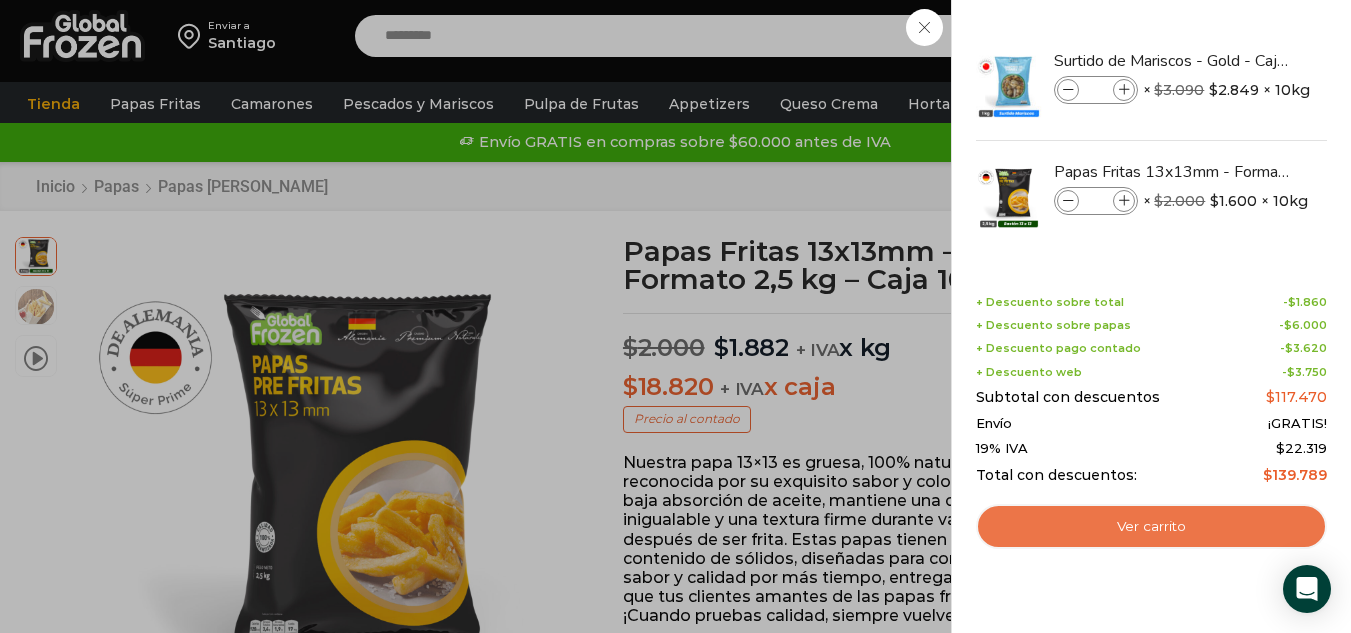 click on "Ver carrito" at bounding box center (1151, 527) 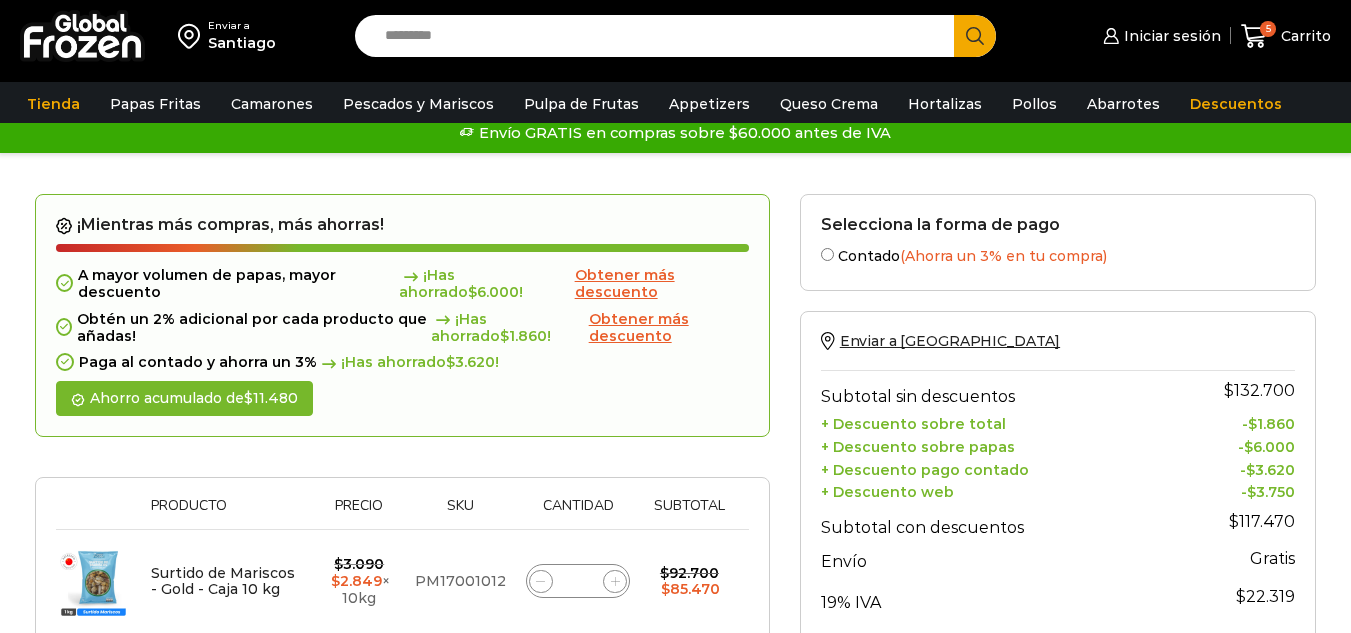 scroll, scrollTop: 0, scrollLeft: 0, axis: both 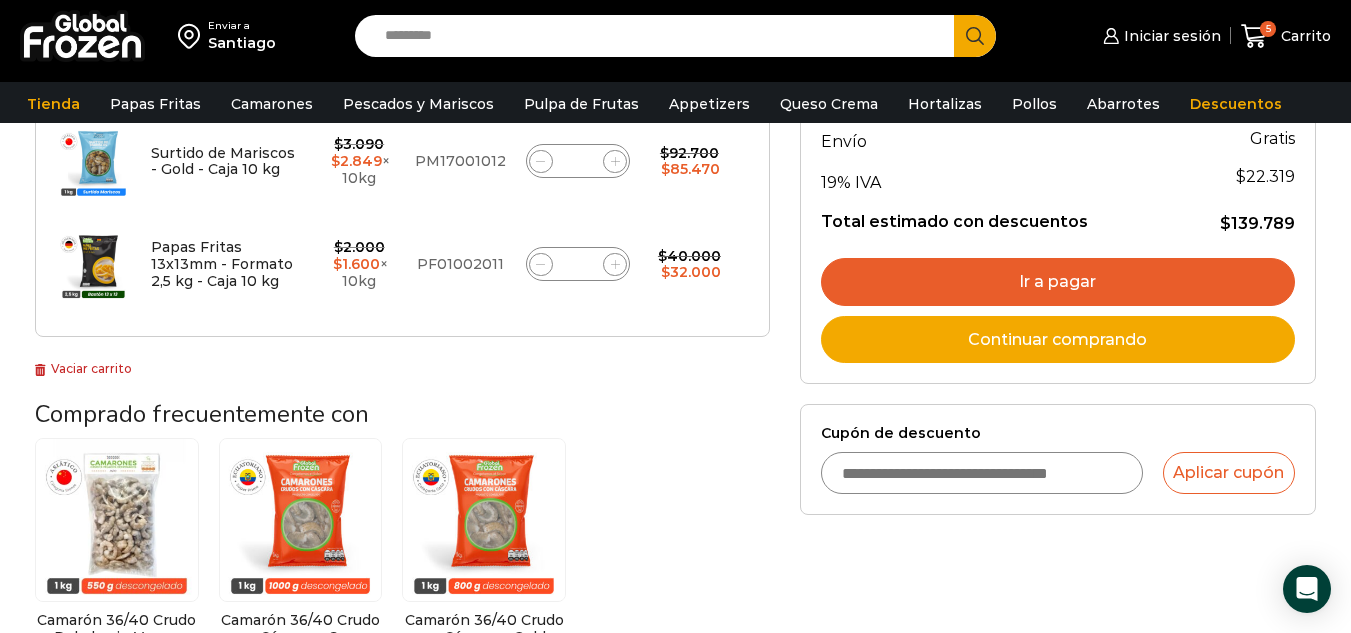 drag, startPoint x: 1361, startPoint y: 138, endPoint x: 1365, endPoint y: 292, distance: 154.05194 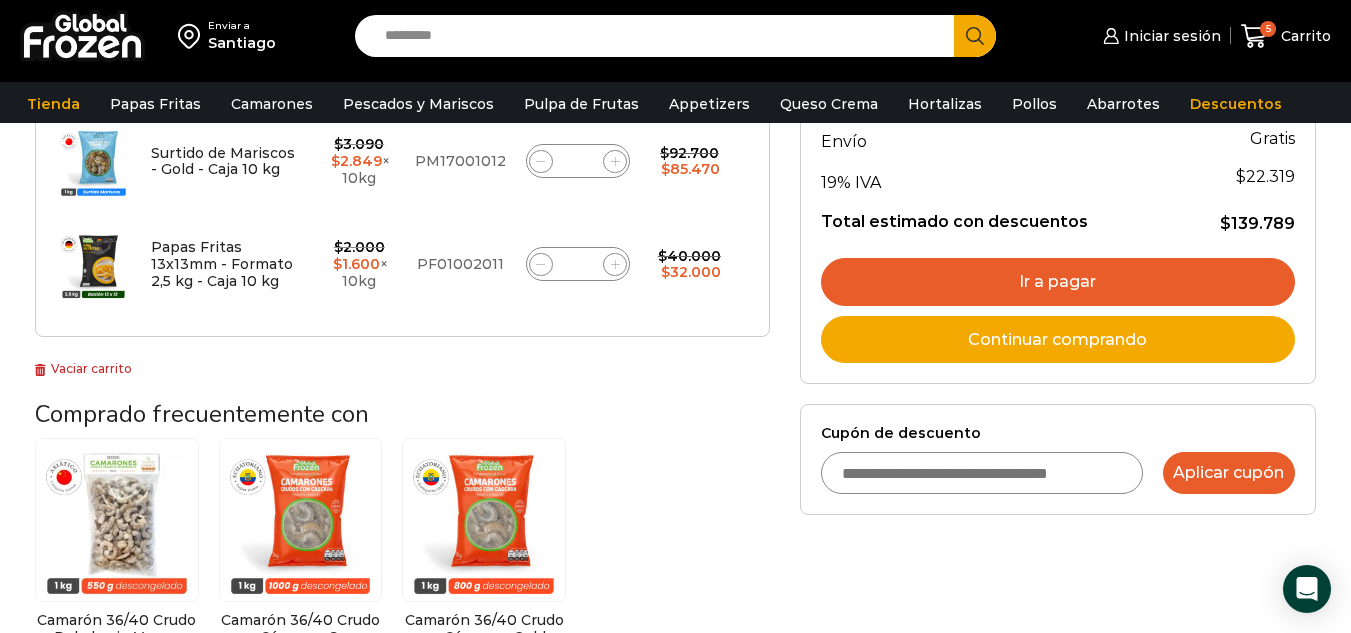 click on "Aplicar cupón" at bounding box center (1229, 473) 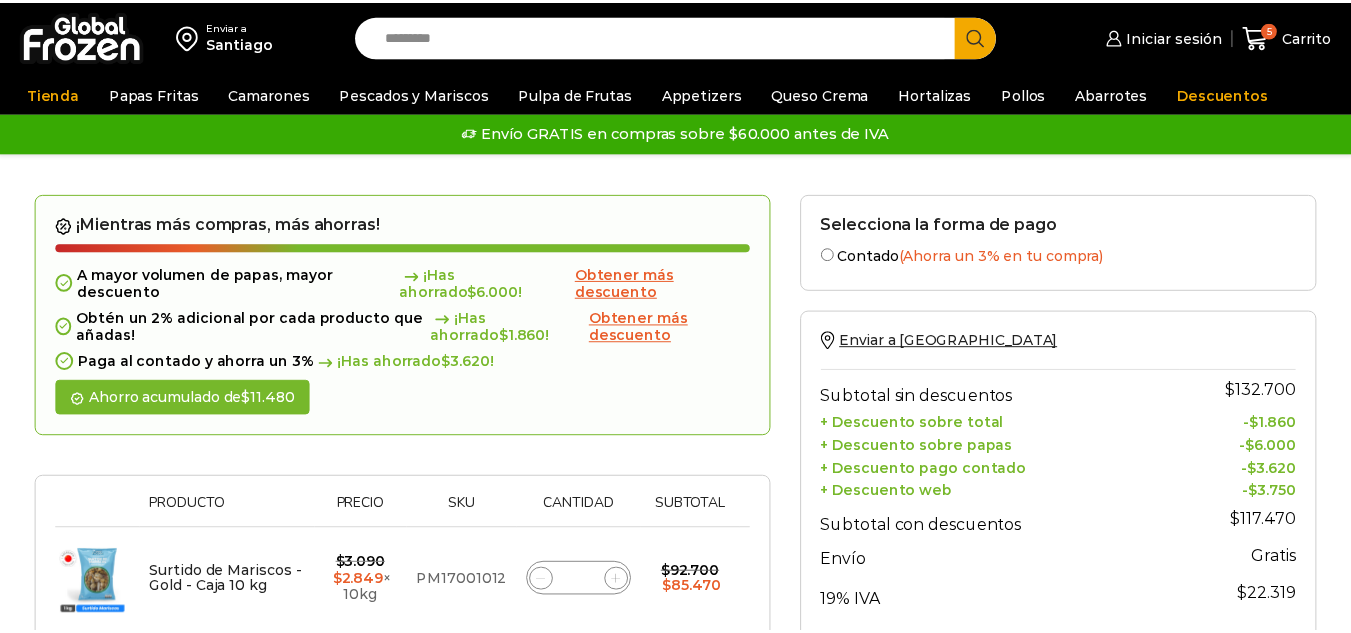 scroll, scrollTop: 0, scrollLeft: 0, axis: both 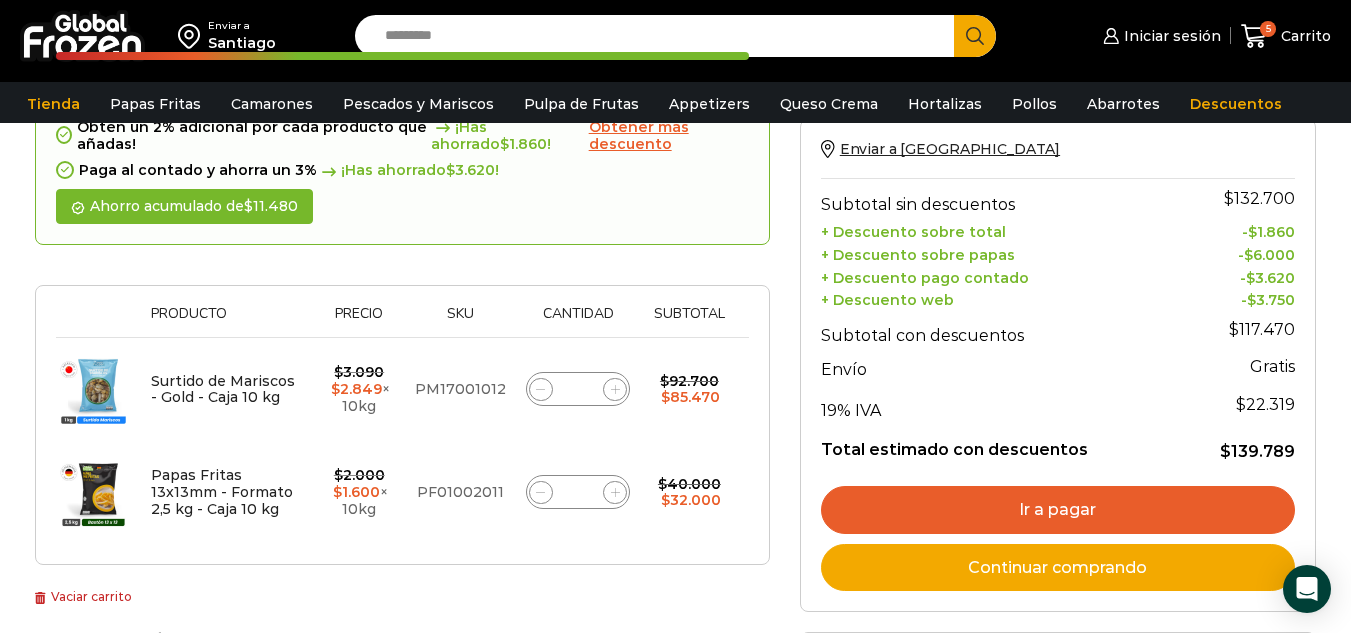 click on "Ir a pagar" at bounding box center [1058, 510] 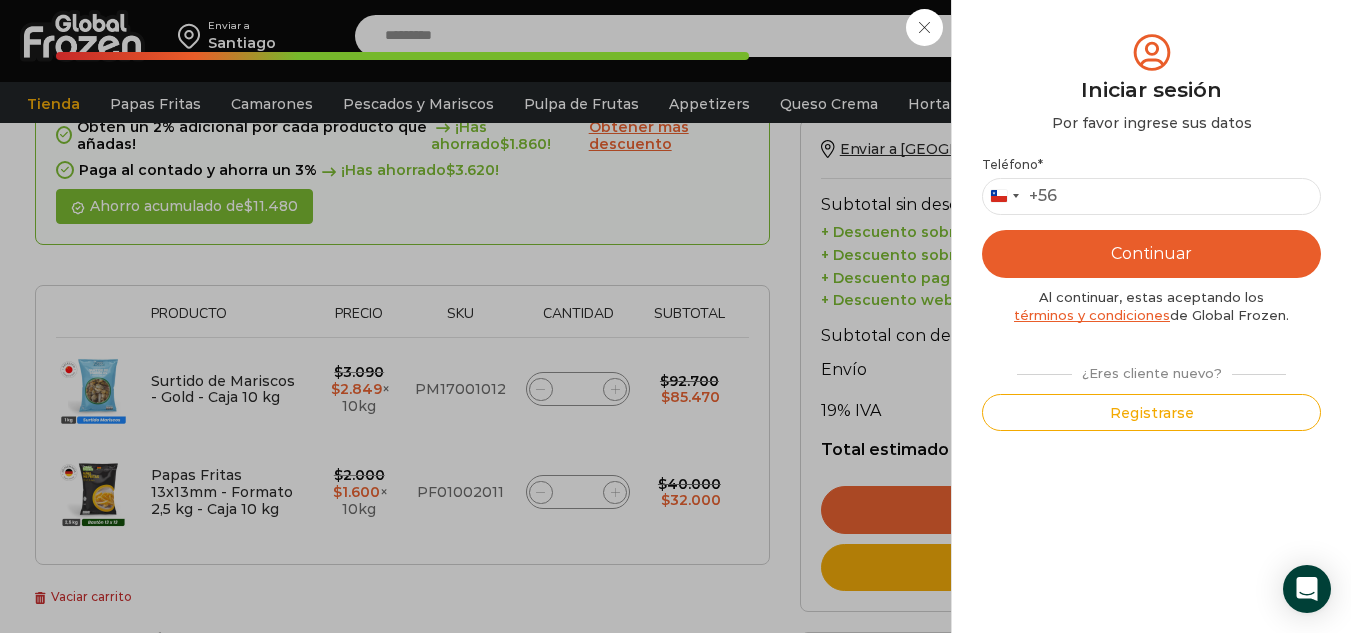 click on "Iniciar sesión
Mi cuenta
Login
Register
Iniciar sesión
Por favor ingrese sus datos
Iniciar sesión
Se envió un mensaje de WhatsApp con el código de verificación a tu teléfono
* ." at bounding box center (1159, 36) 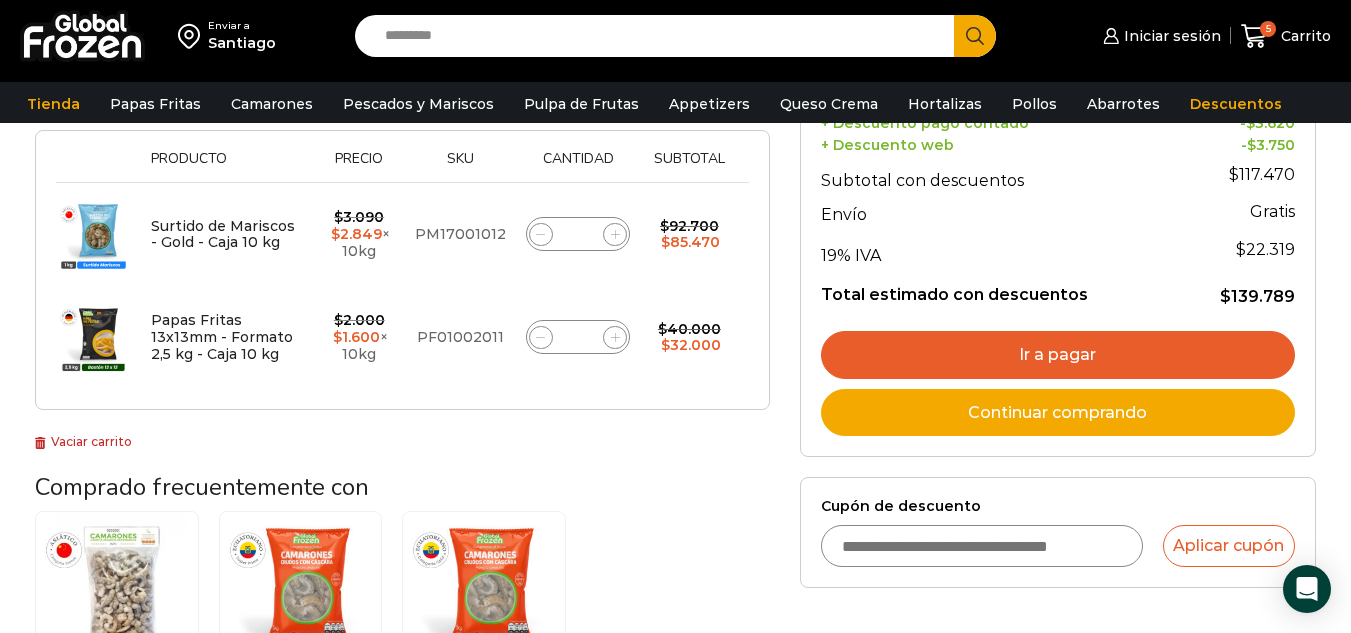 scroll, scrollTop: 410, scrollLeft: 0, axis: vertical 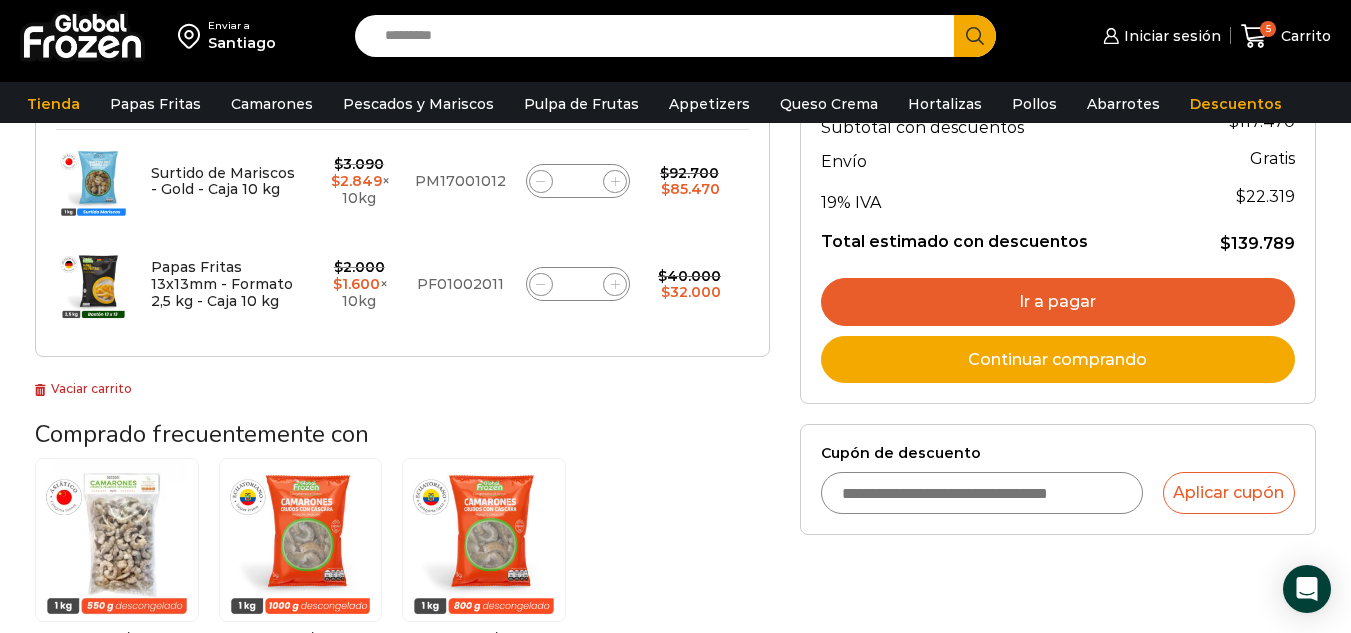 click on "Cupón de descuento" at bounding box center (982, 493) 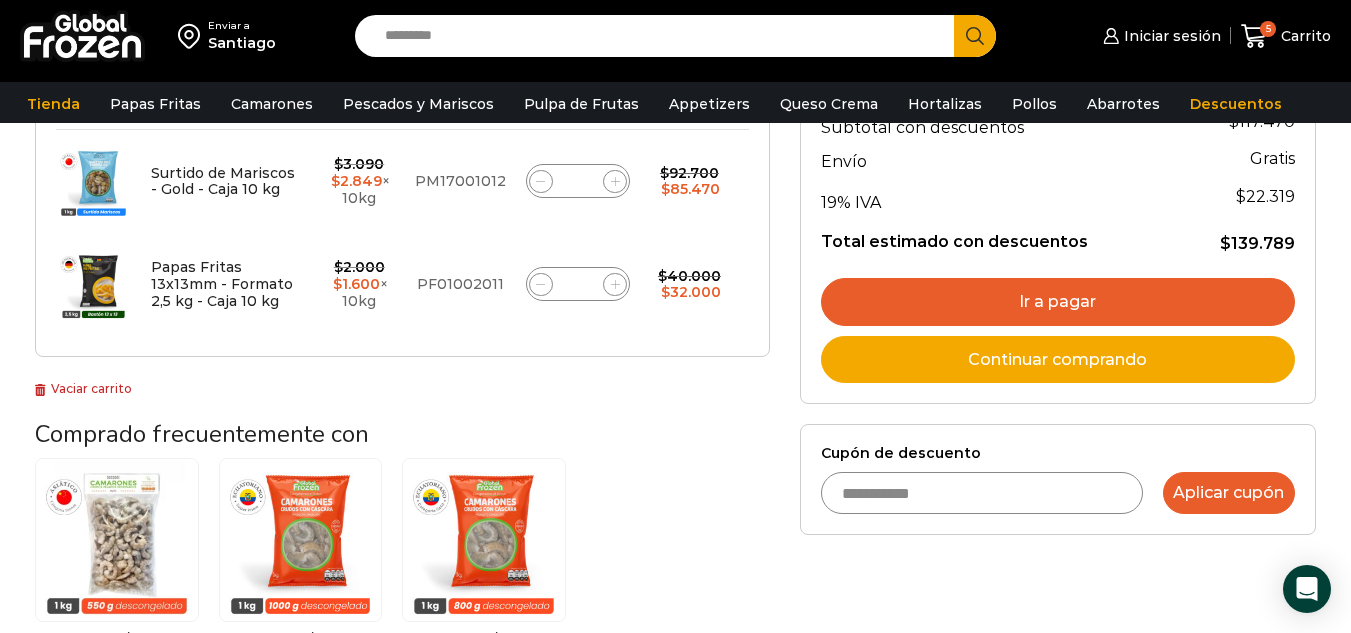 type on "**********" 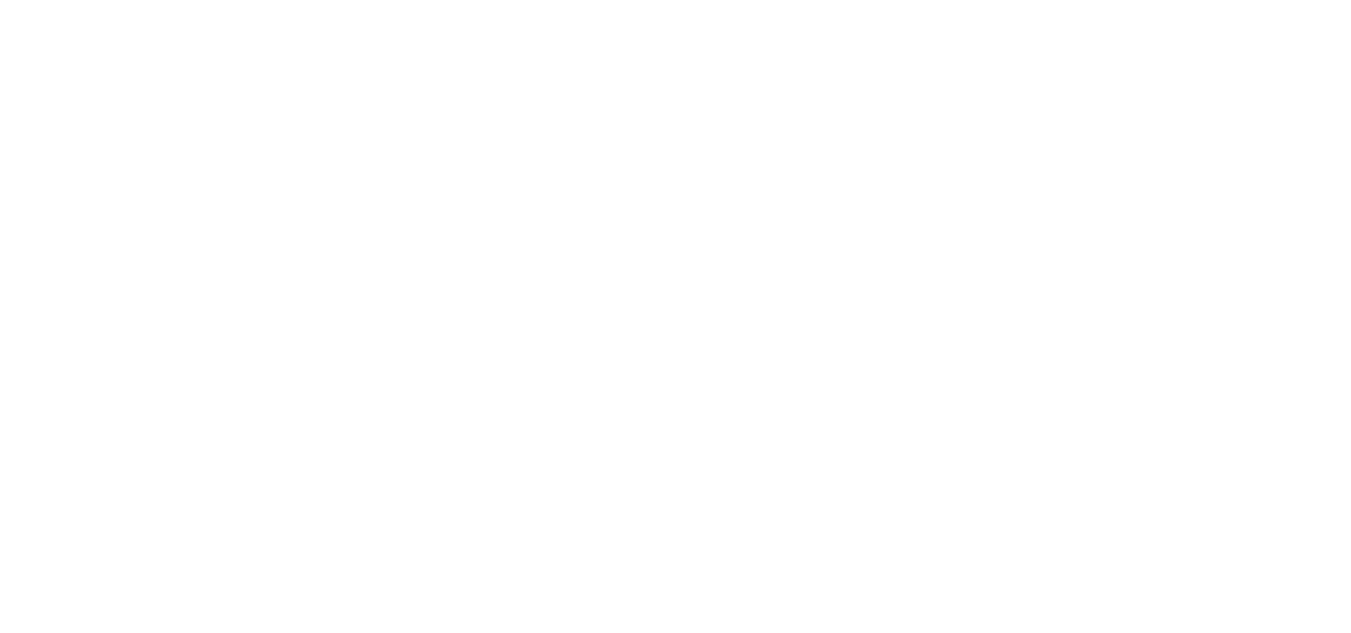 scroll, scrollTop: 0, scrollLeft: 0, axis: both 